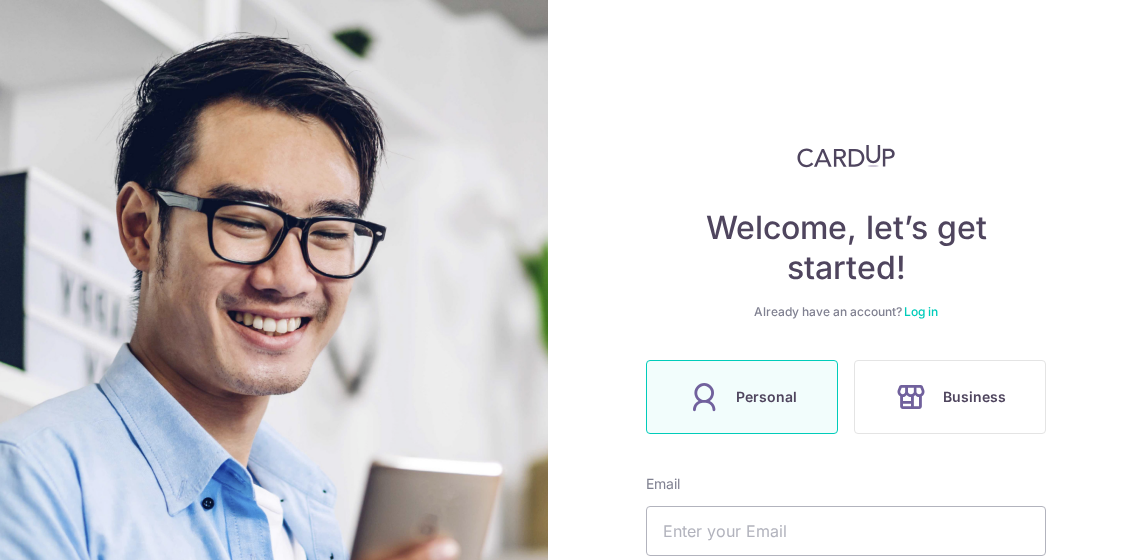 scroll, scrollTop: 0, scrollLeft: 0, axis: both 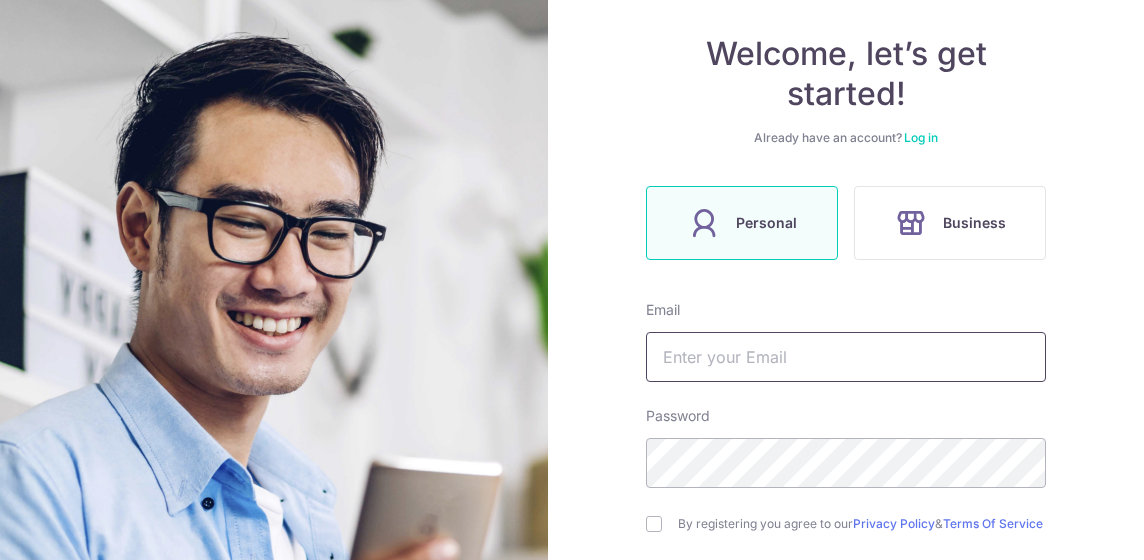 click at bounding box center [846, 357] 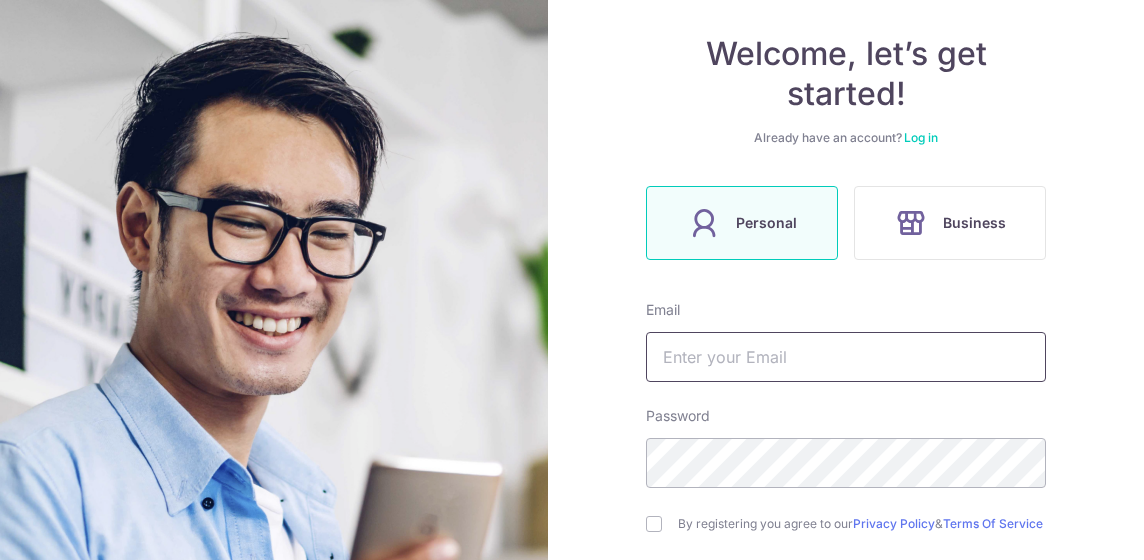 type on "[EMAIL]" 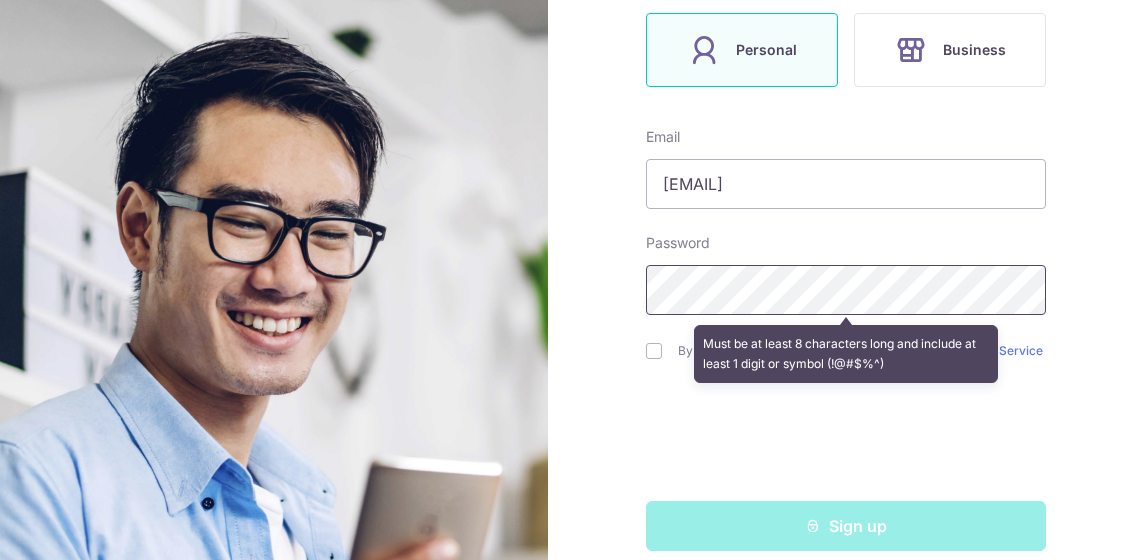 scroll, scrollTop: 364, scrollLeft: 0, axis: vertical 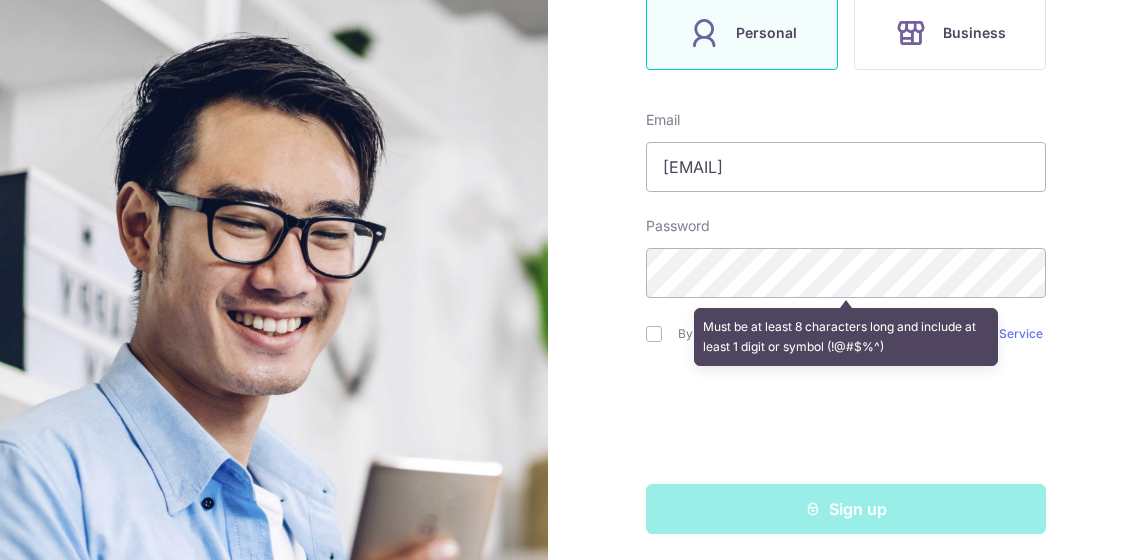 click on "Must be at least 8 characters long and include at least 1 digit or symbol (!@#$%^)" at bounding box center [846, 337] 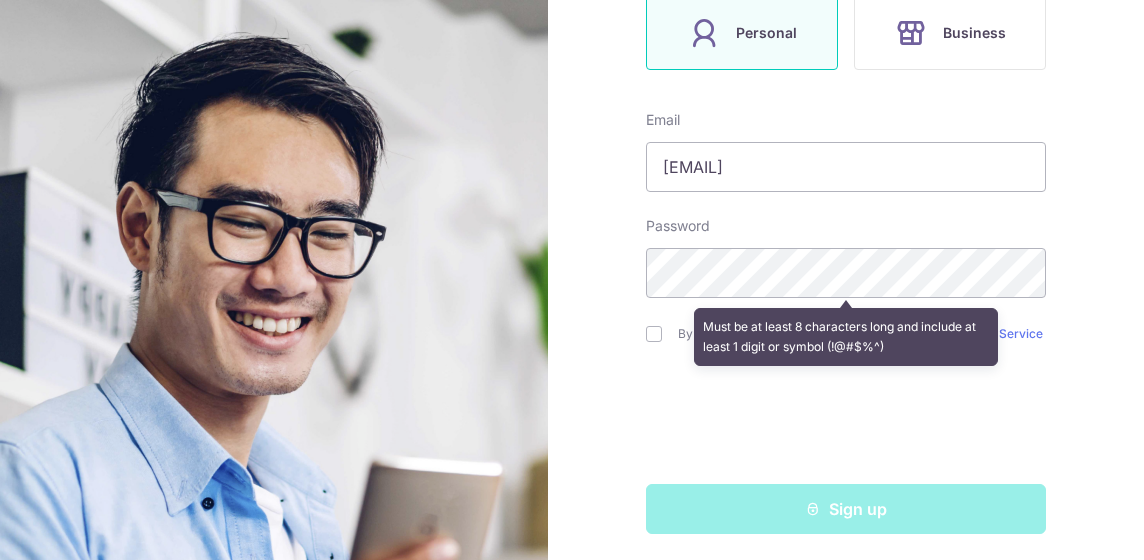 click on "Must be at least 8 characters long and include at least 1 digit or symbol (!@#$%^)" at bounding box center [846, 337] 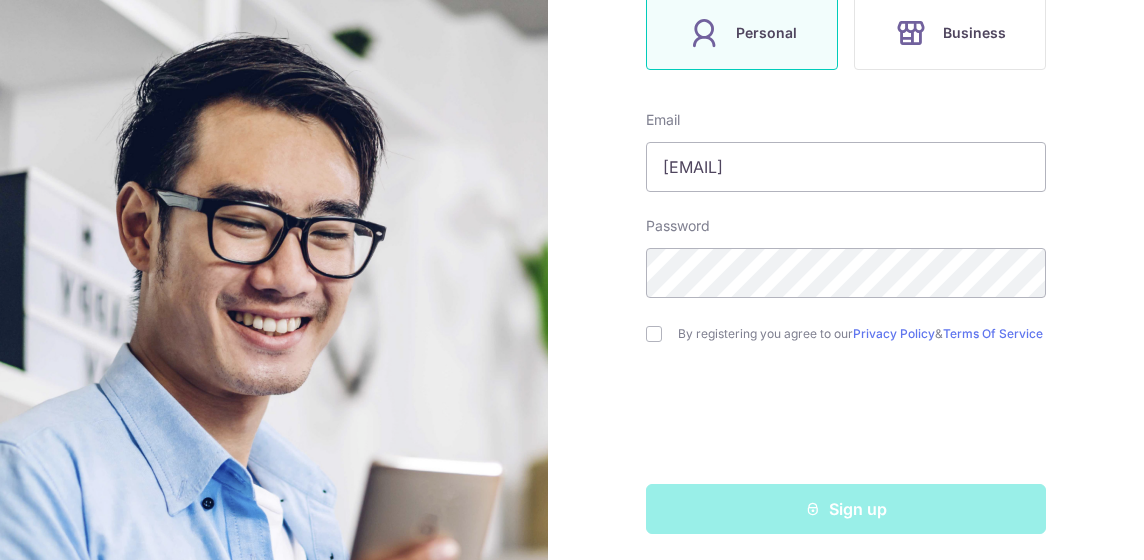 drag, startPoint x: 648, startPoint y: 336, endPoint x: 557, endPoint y: 410, distance: 117.29024 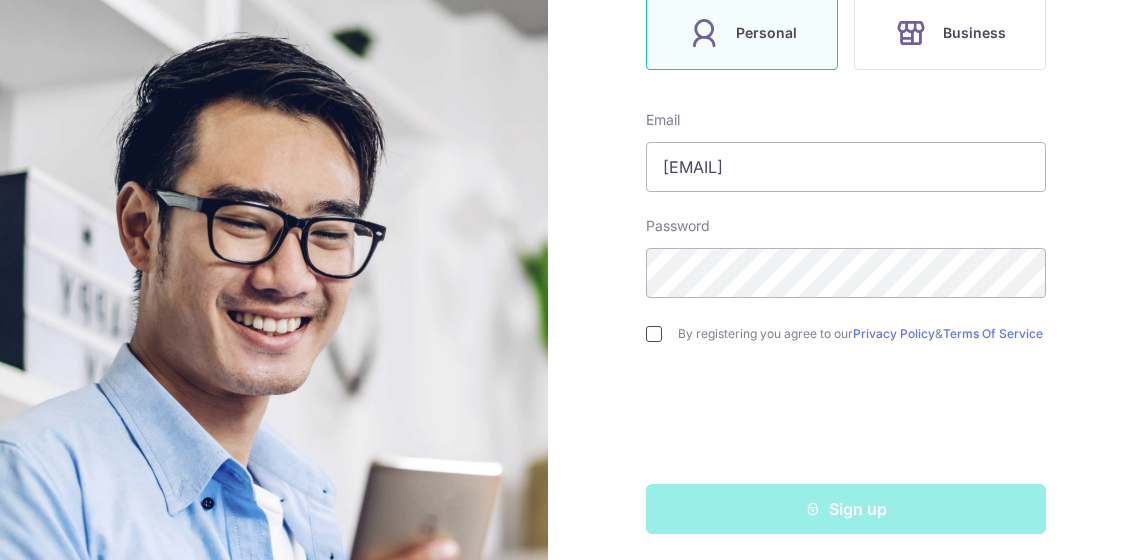 click at bounding box center (654, 334) 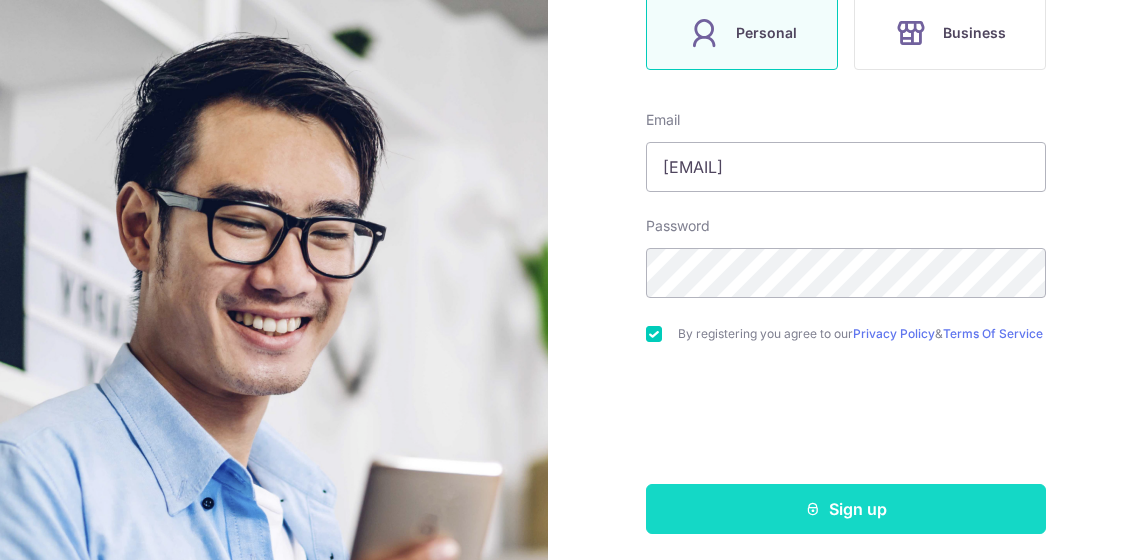 click on "Sign up" at bounding box center [846, 509] 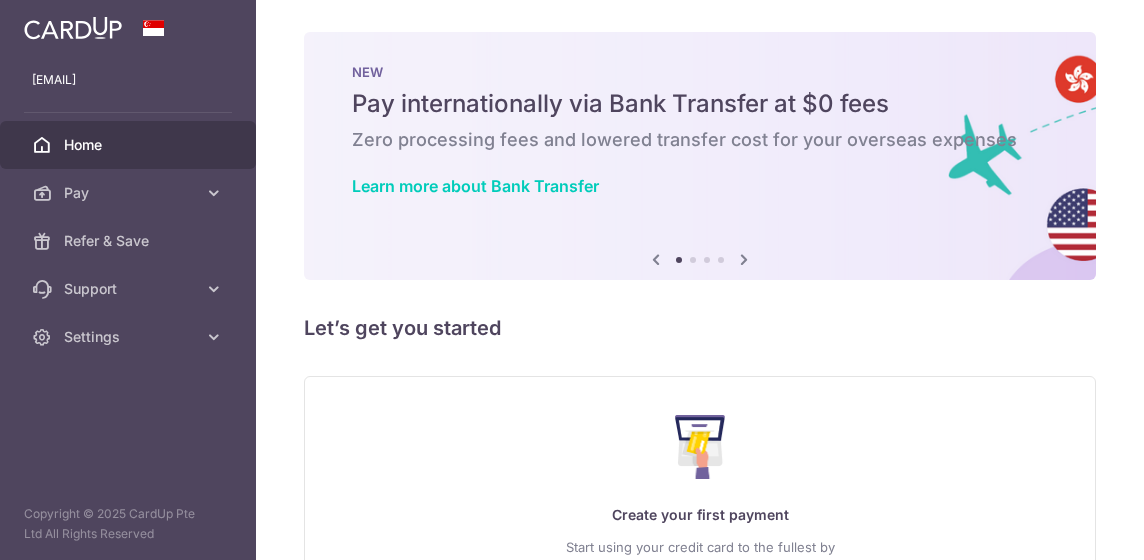 scroll, scrollTop: 0, scrollLeft: 0, axis: both 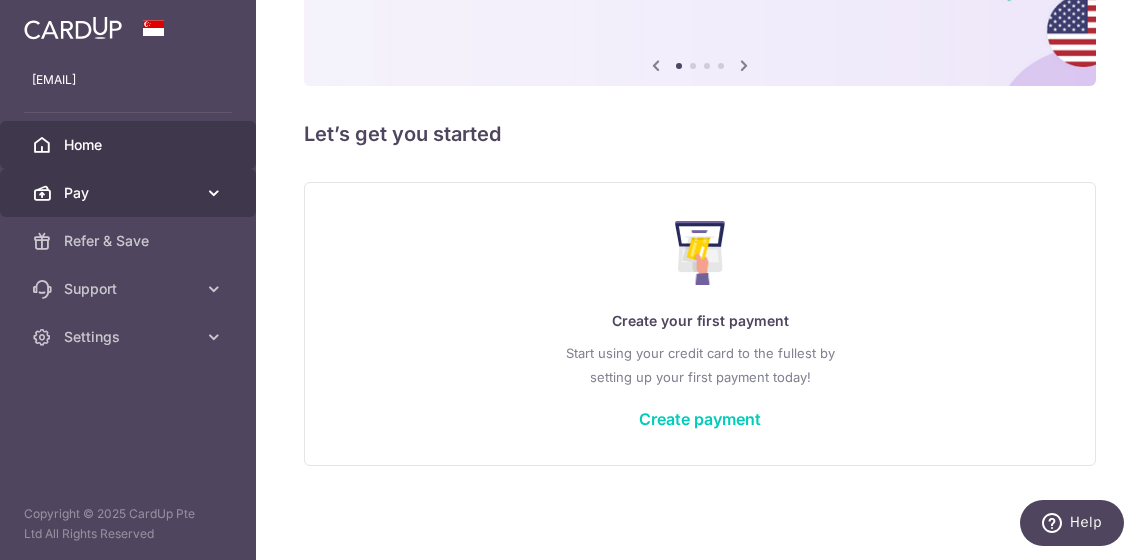 click at bounding box center (214, 193) 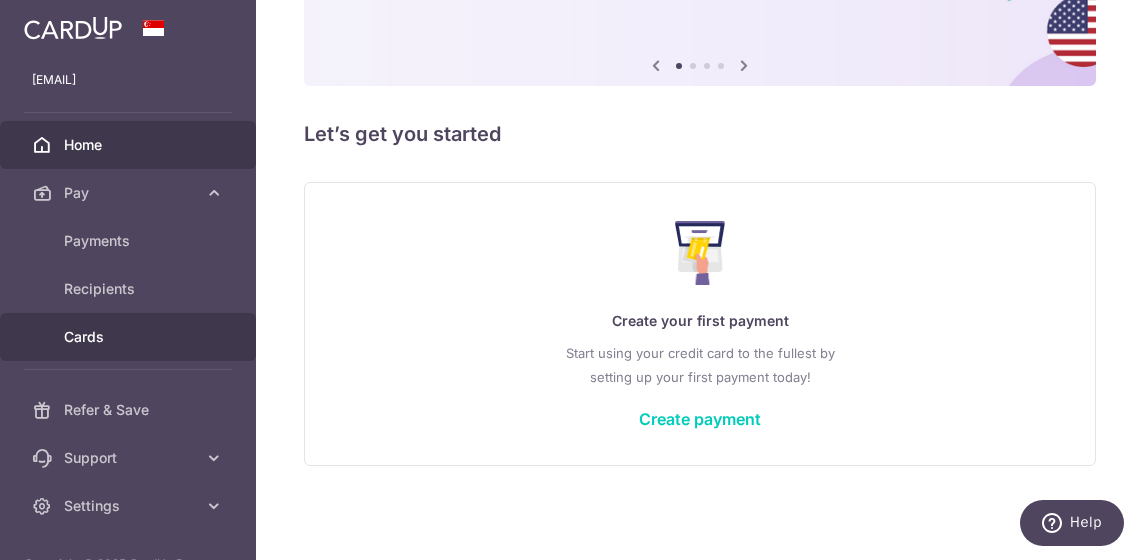 click on "Cards" at bounding box center [128, 337] 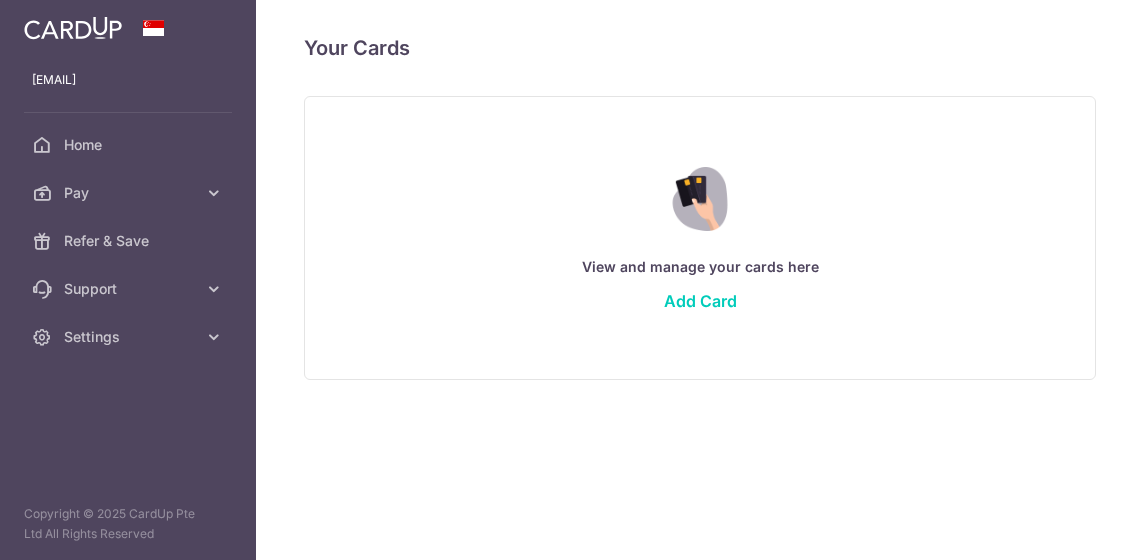 scroll, scrollTop: 0, scrollLeft: 0, axis: both 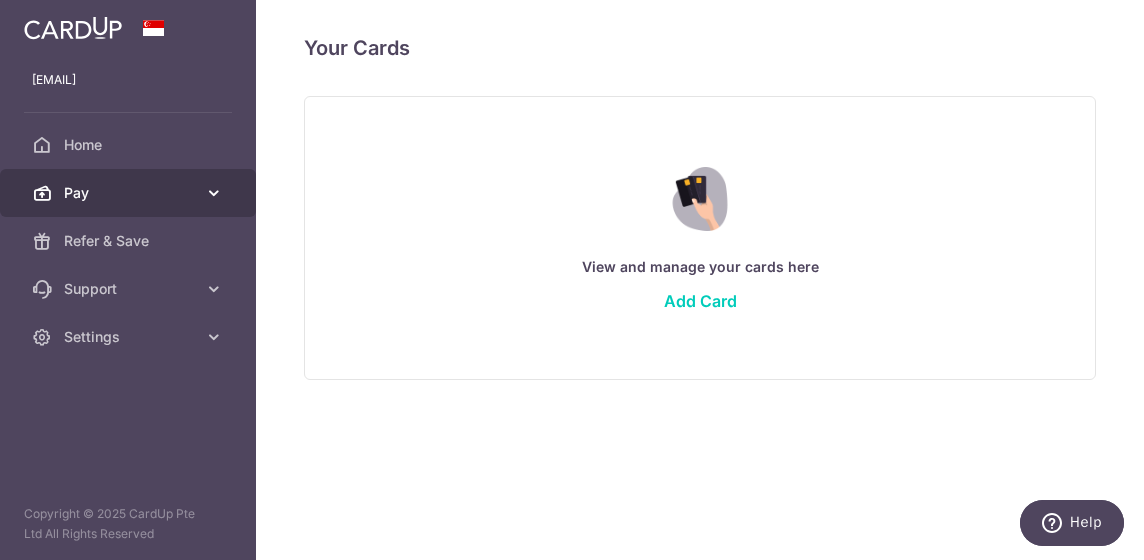 click on "Pay" at bounding box center (130, 193) 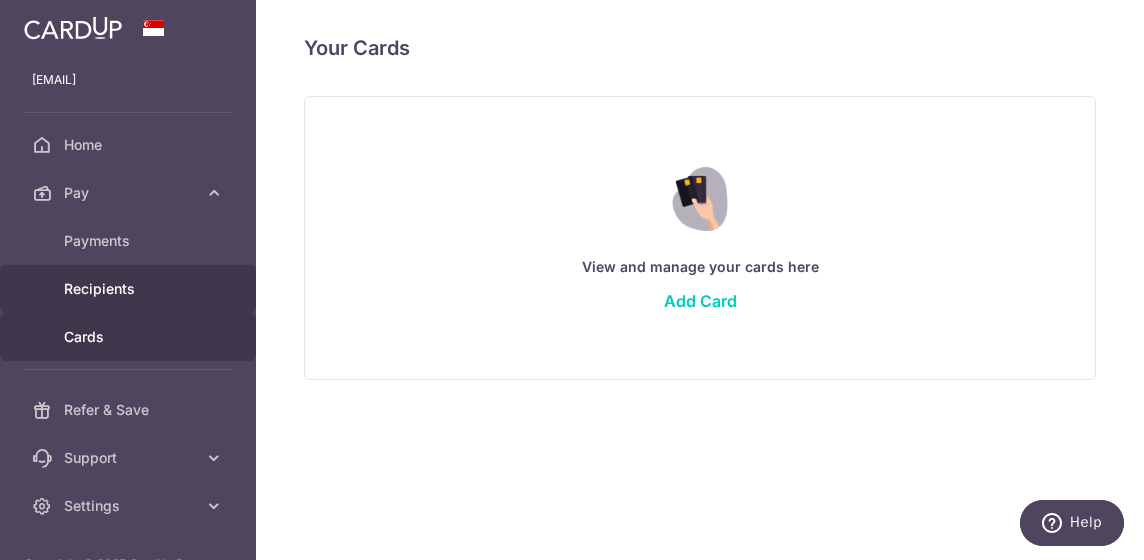 click on "Recipients" at bounding box center [130, 289] 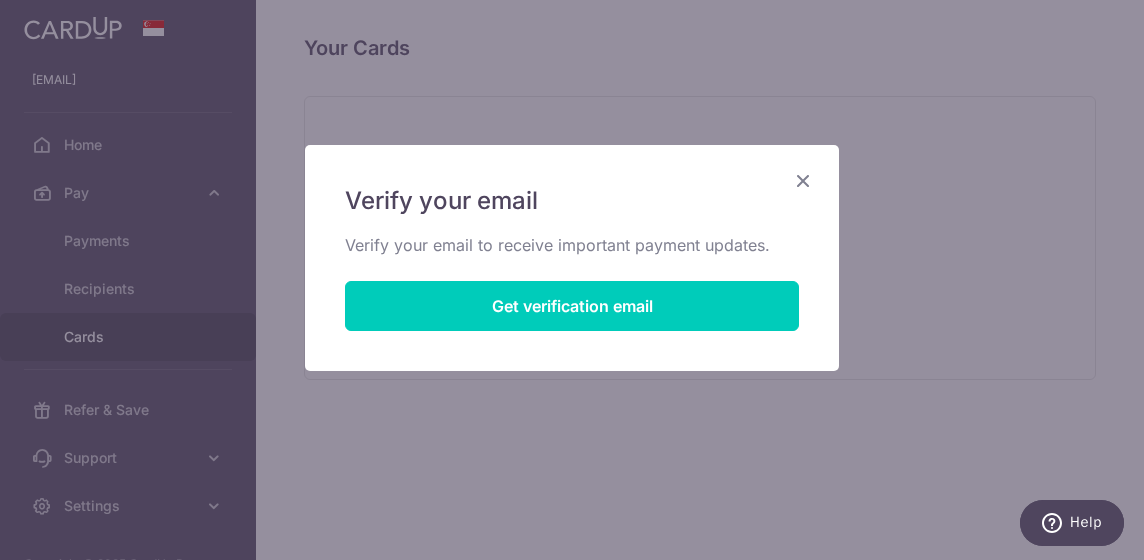 click at bounding box center [803, 180] 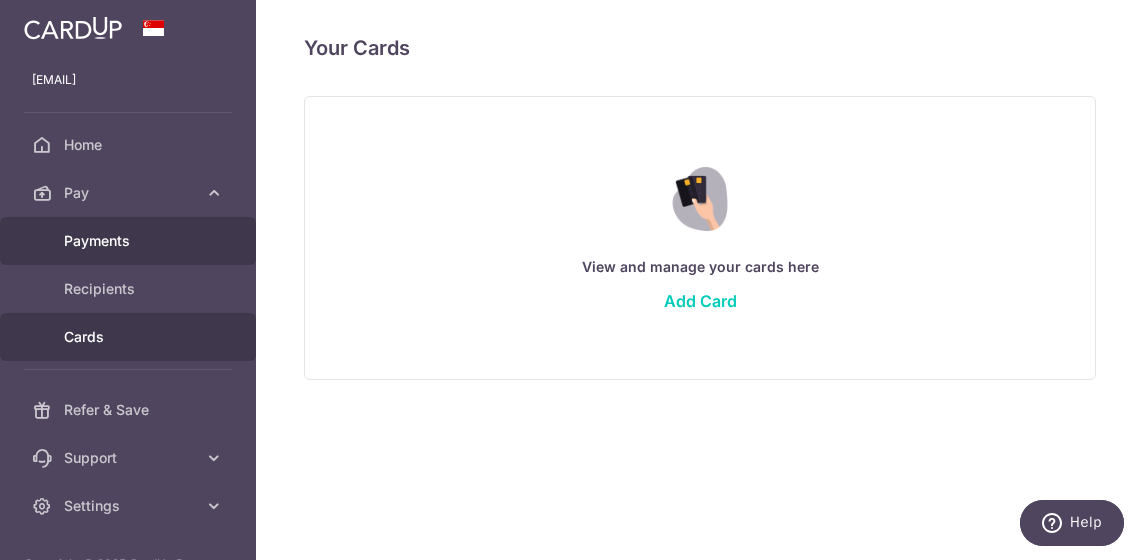 click on "Payments" at bounding box center [130, 241] 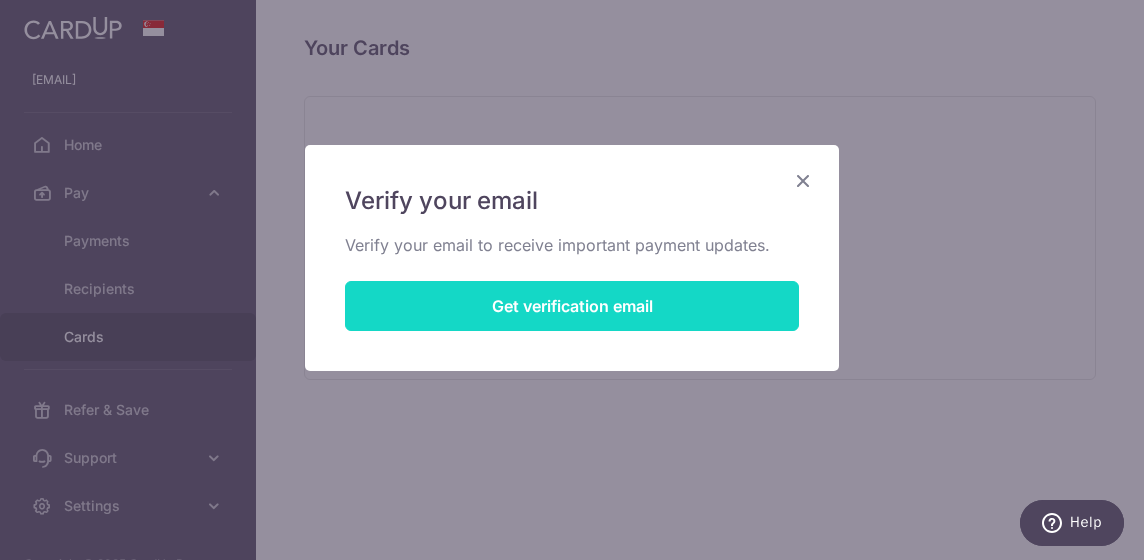 click on "Get verification email" at bounding box center [572, 306] 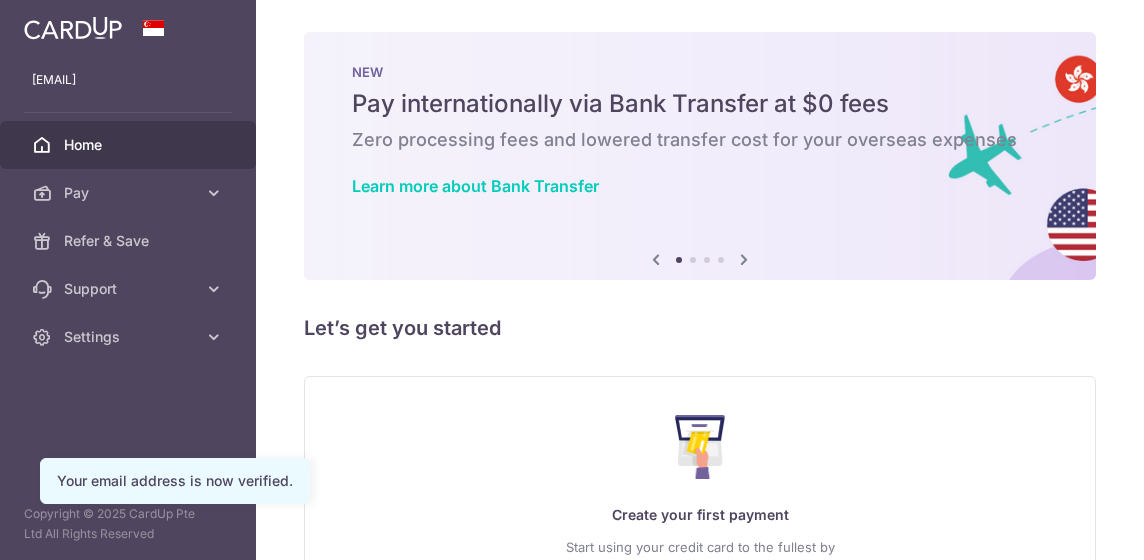 scroll, scrollTop: 0, scrollLeft: 0, axis: both 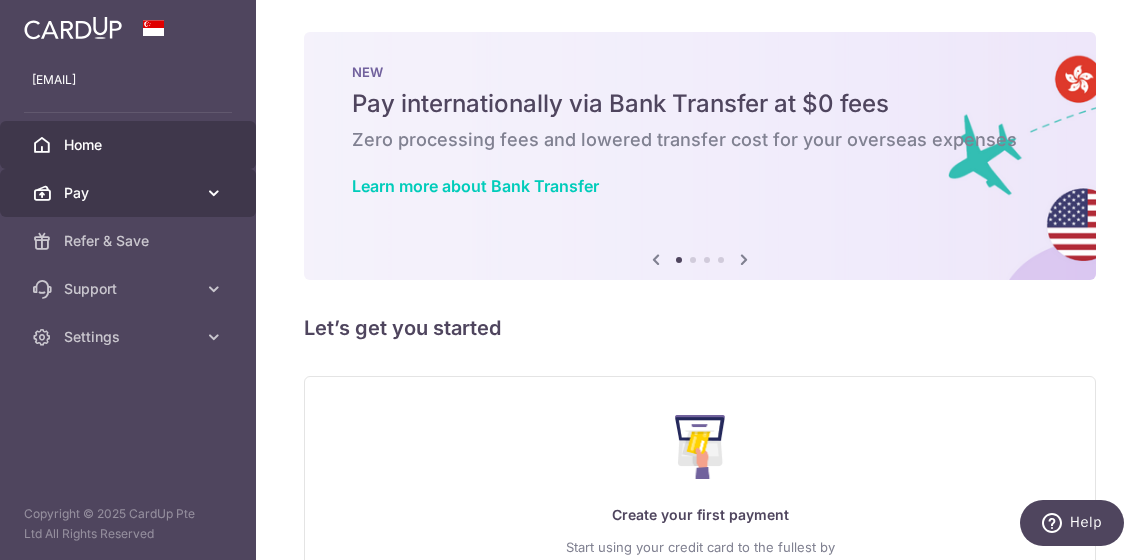 click on "Pay" at bounding box center (128, 193) 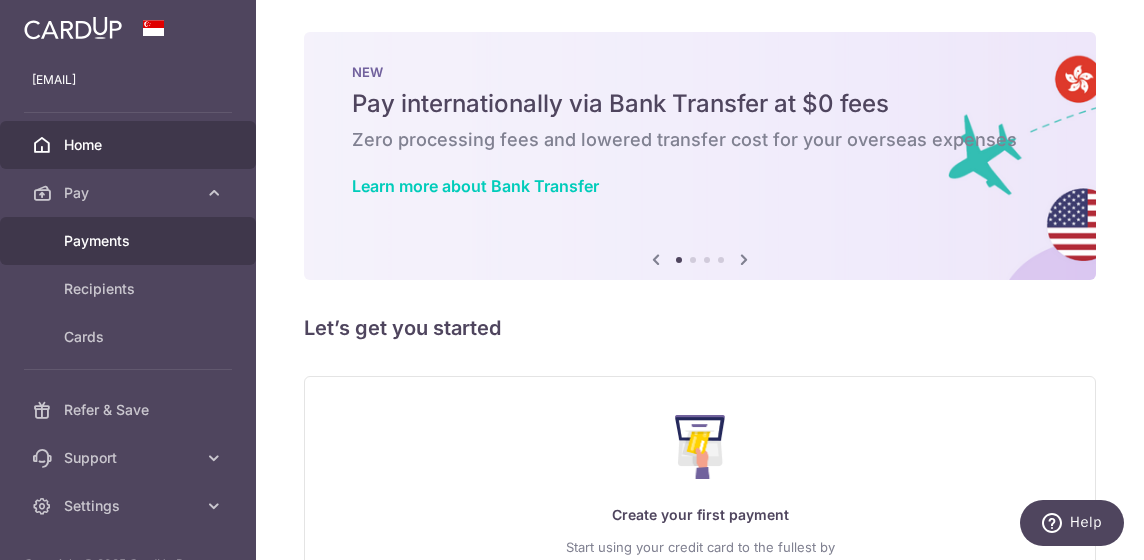 click on "Payments" at bounding box center (130, 241) 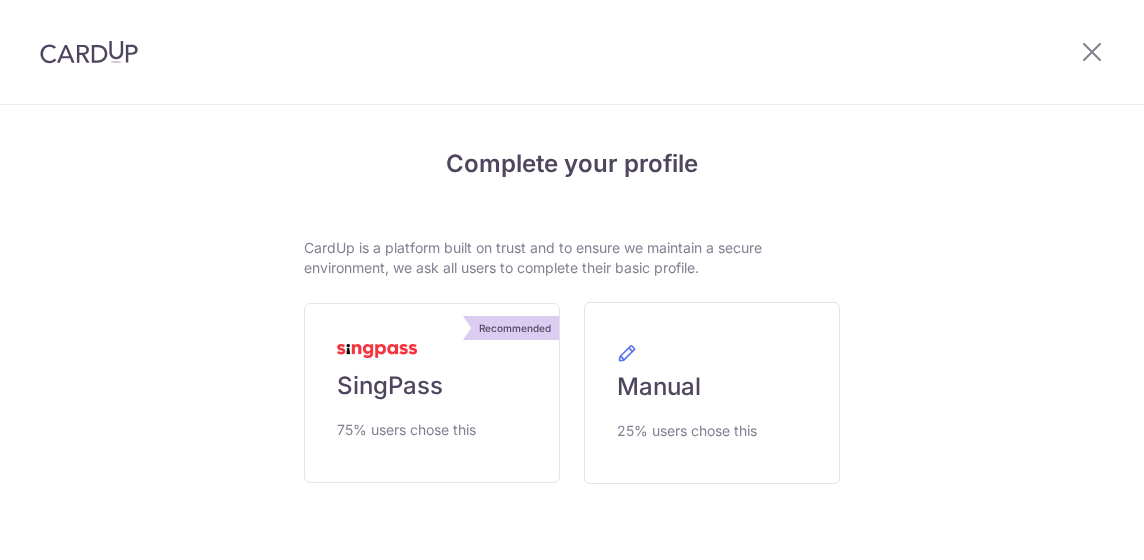 scroll, scrollTop: 0, scrollLeft: 0, axis: both 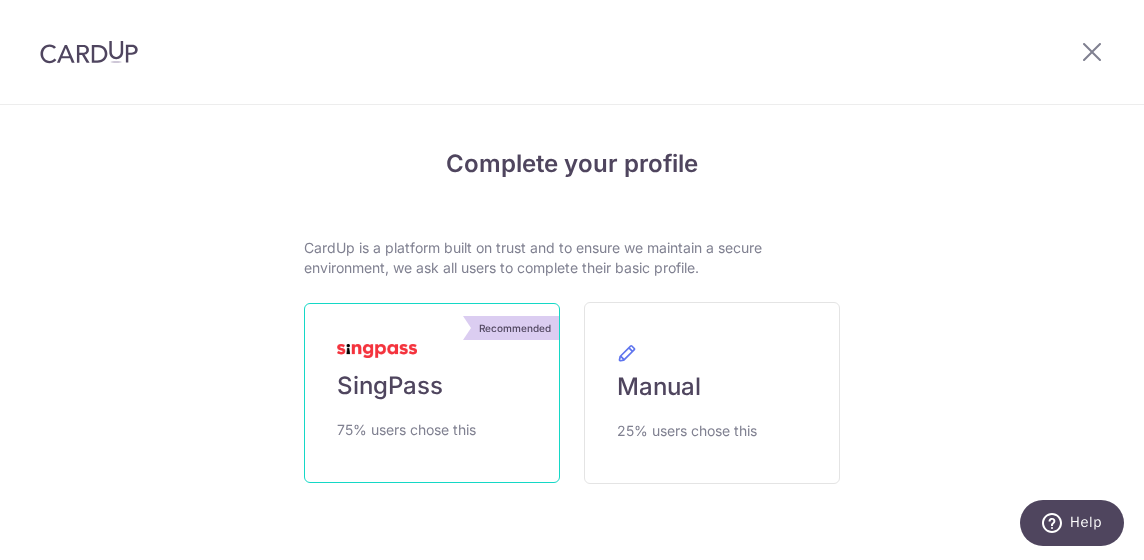 click on "Recommended
SingPass
75% users chose this" at bounding box center [432, 393] 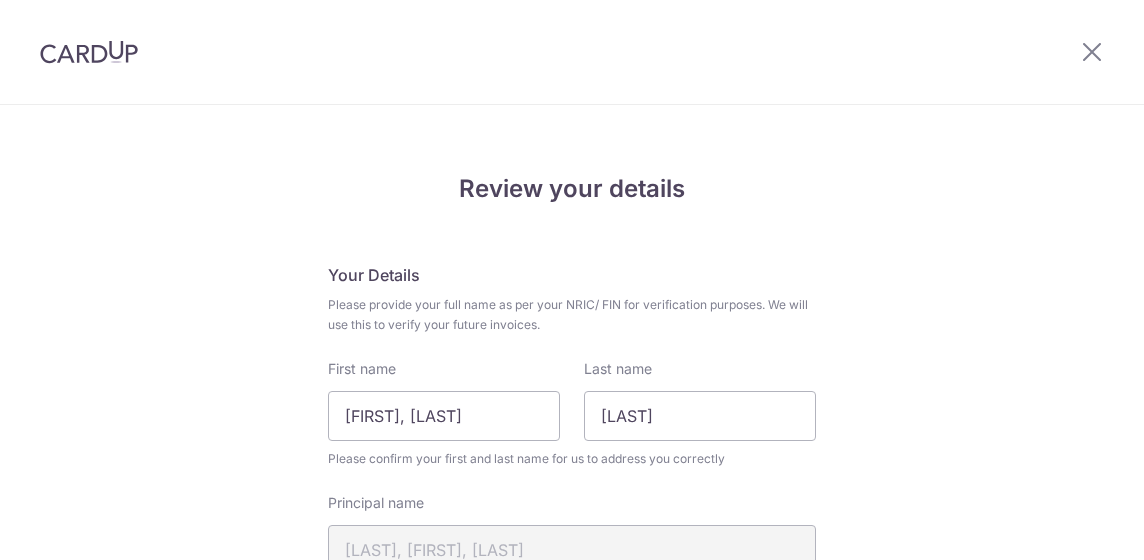 scroll, scrollTop: 0, scrollLeft: 0, axis: both 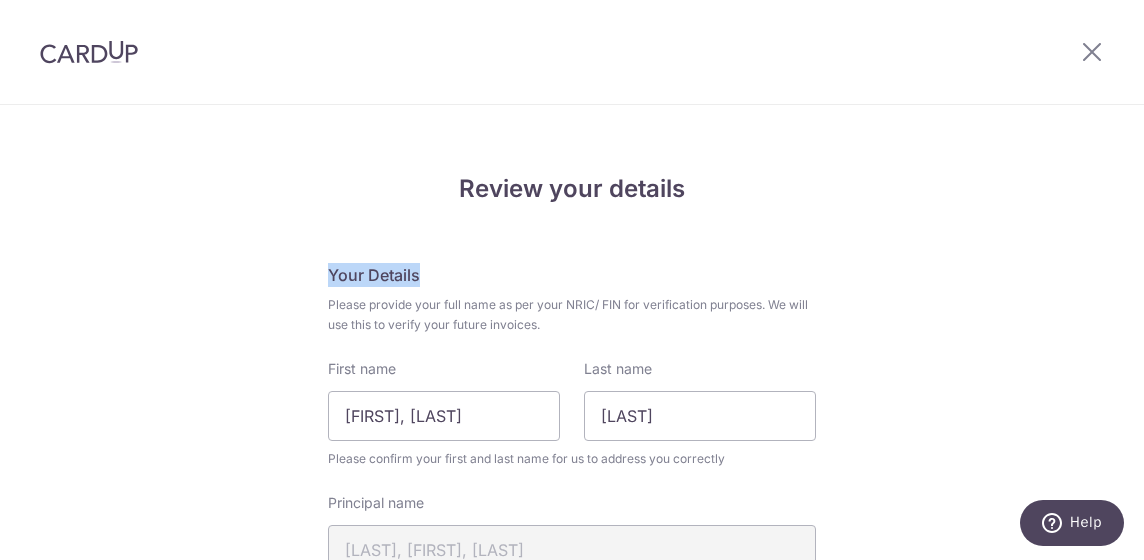 drag, startPoint x: 1133, startPoint y: 161, endPoint x: 1146, endPoint y: 215, distance: 55.542778 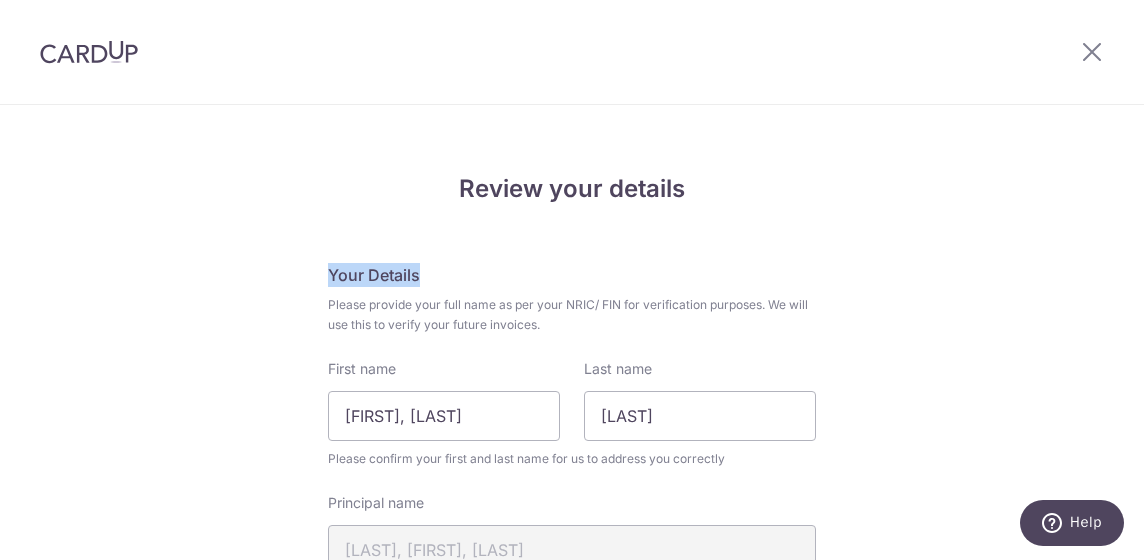 click on "Profile details successfully retrieved from MyInfo. Fill up the remaining details to complete your profile.
Complete your profile
CardUp is a platform built on trust and to ensure we maintain a secure environment, we ask all users to complete their basic profile.
Recommended
SingPass
75% users chose this
Manual
25% users chose this" at bounding box center (572, 280) 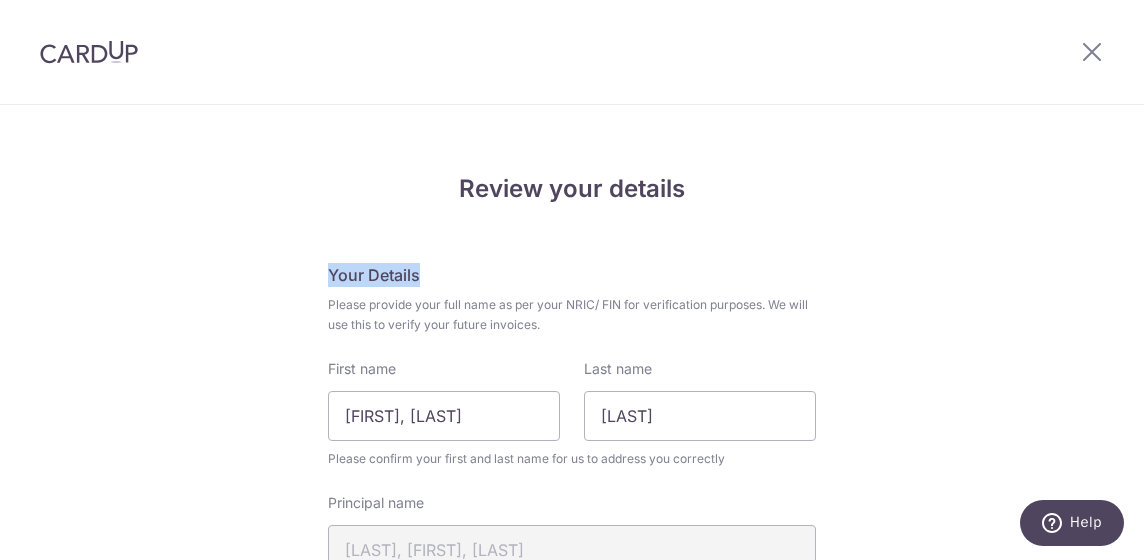 drag, startPoint x: 1143, startPoint y: 215, endPoint x: 1063, endPoint y: 259, distance: 91.3017 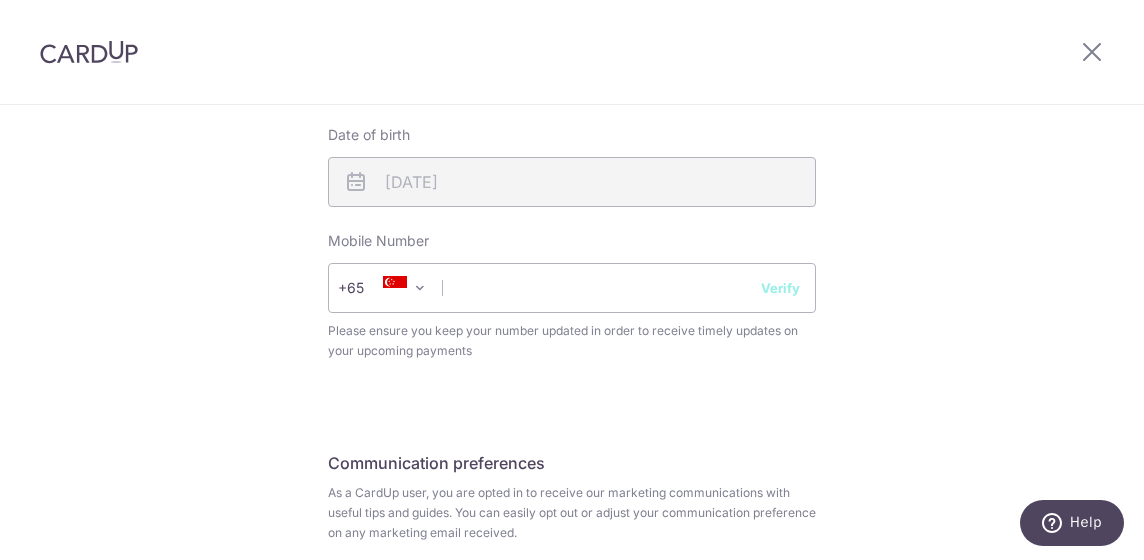 scroll, scrollTop: 837, scrollLeft: 0, axis: vertical 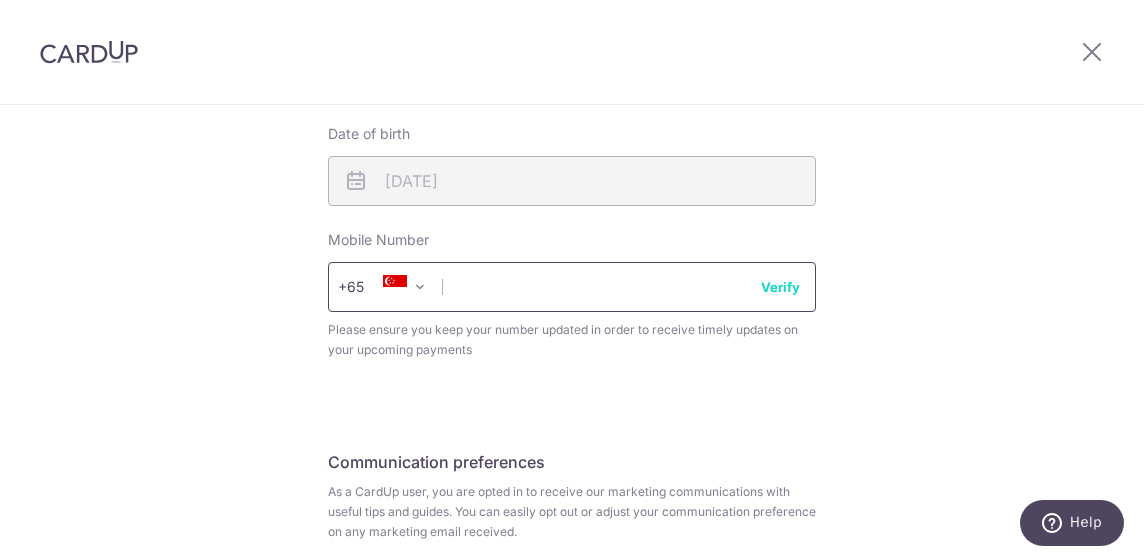 click at bounding box center [572, 287] 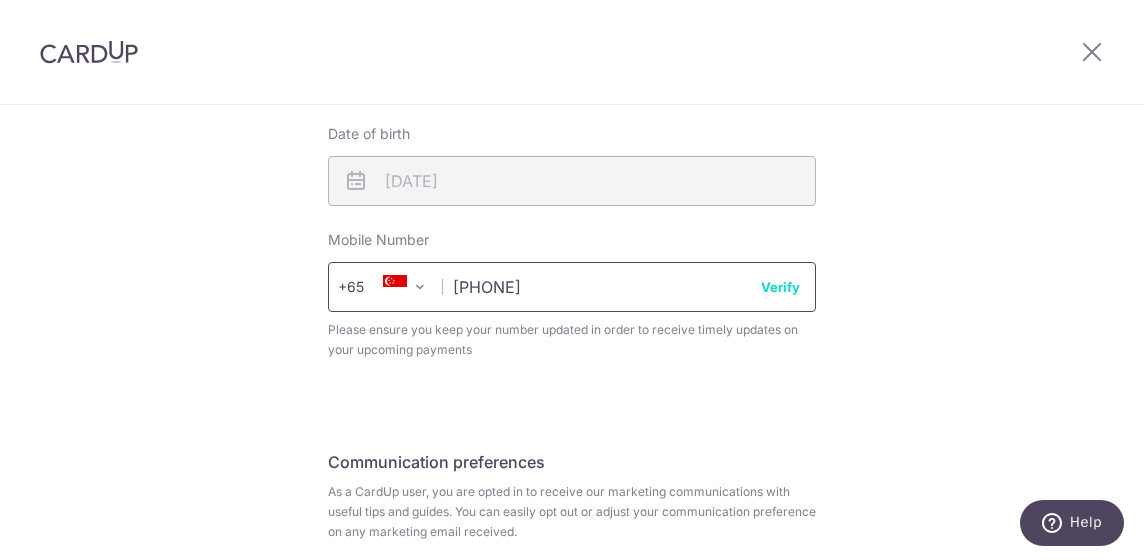 type on "93699513" 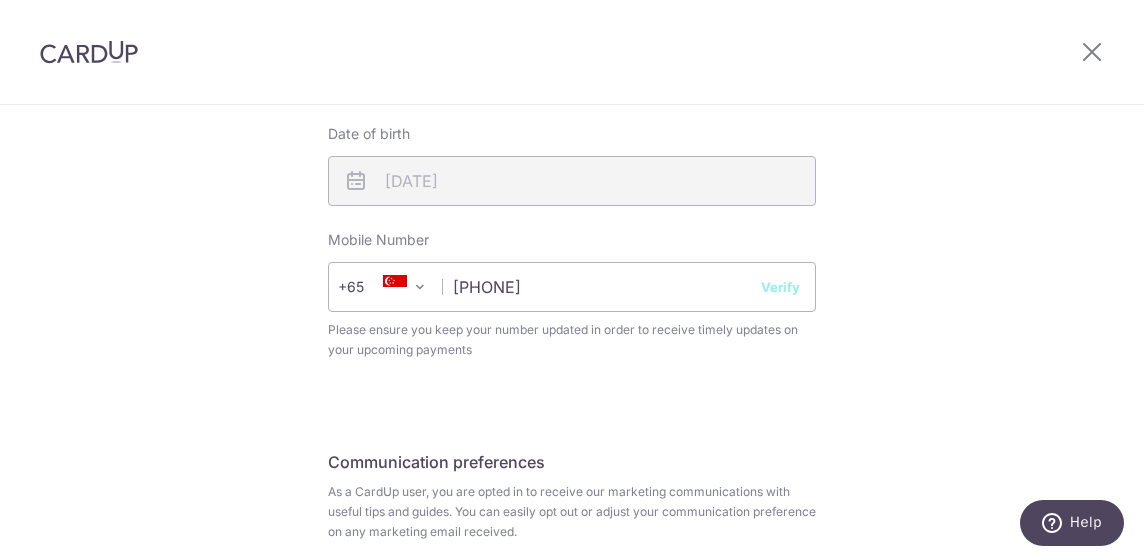 click on "Review your details
Your Details
Please provide your full name as per your NRIC/ FIN for verification purposes. We will use this to verify your future invoices.
First name
Wei Ling, Sandra
Last name
Seah
Please confirm your first and last name for us to address you correctly
Principal name
SEAH WEI LING, SANDRA
Hanyu pinyin name
XIE WEILING
Registered address" at bounding box center (572, -3) 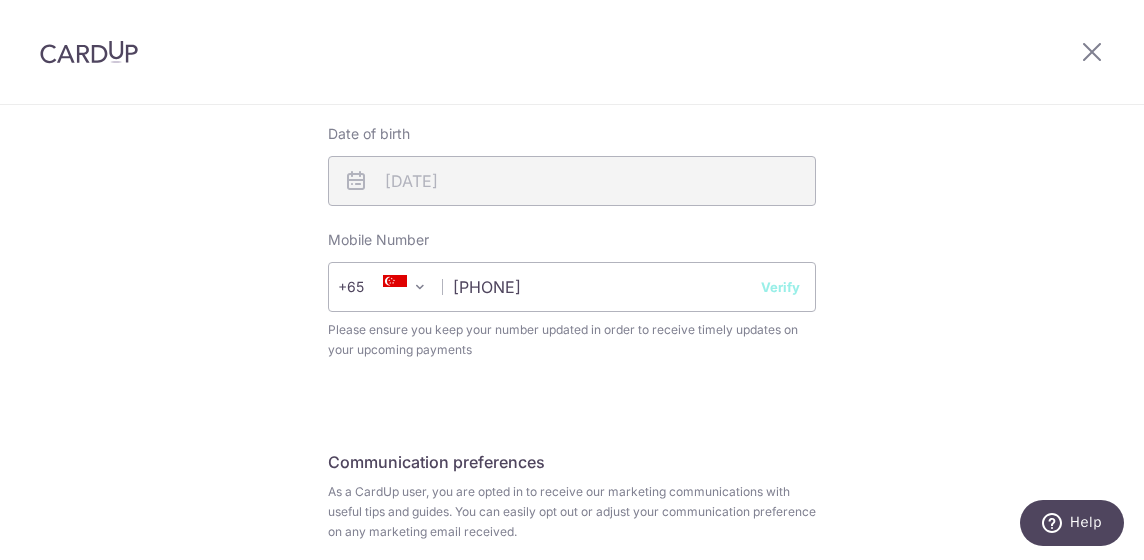 click on "Verify" at bounding box center (780, 287) 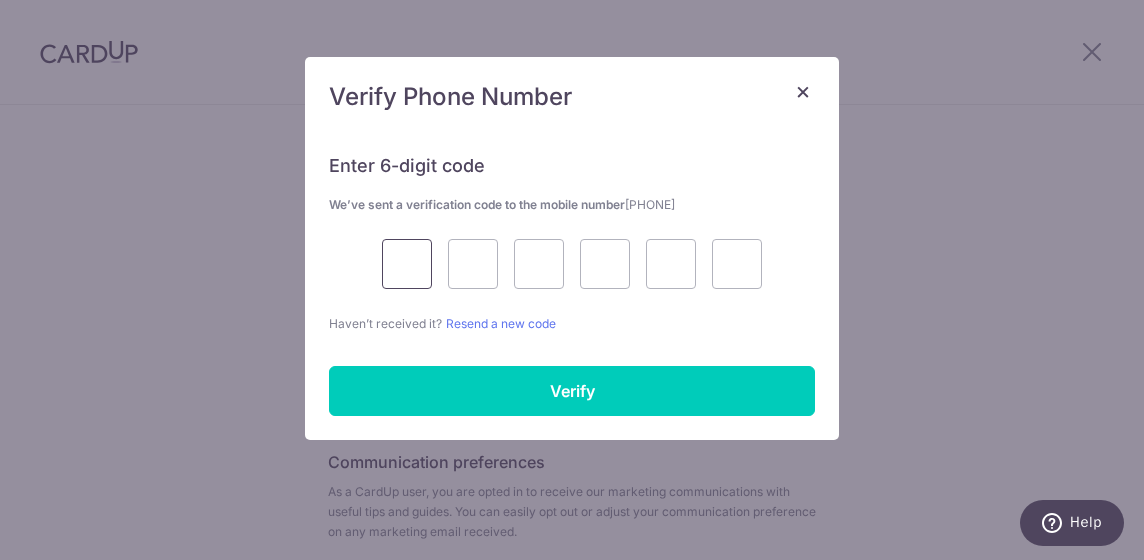 click at bounding box center (407, 264) 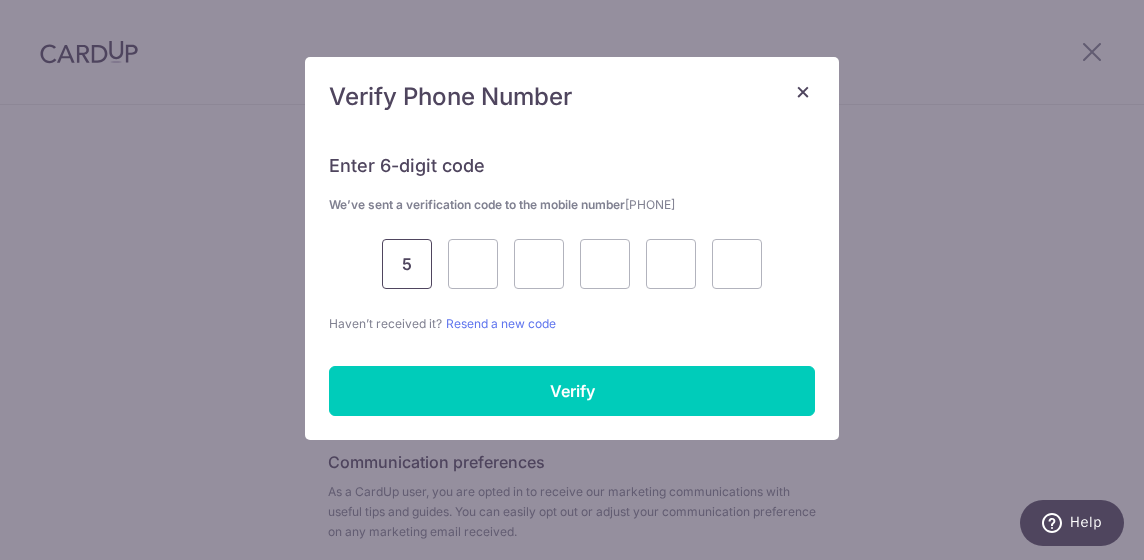 type on "5" 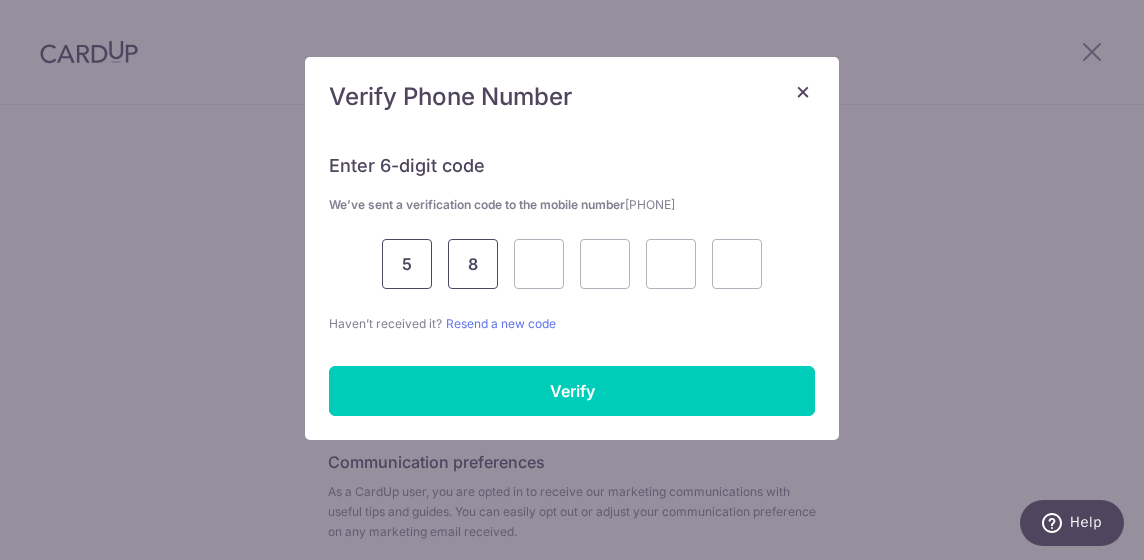 type on "8" 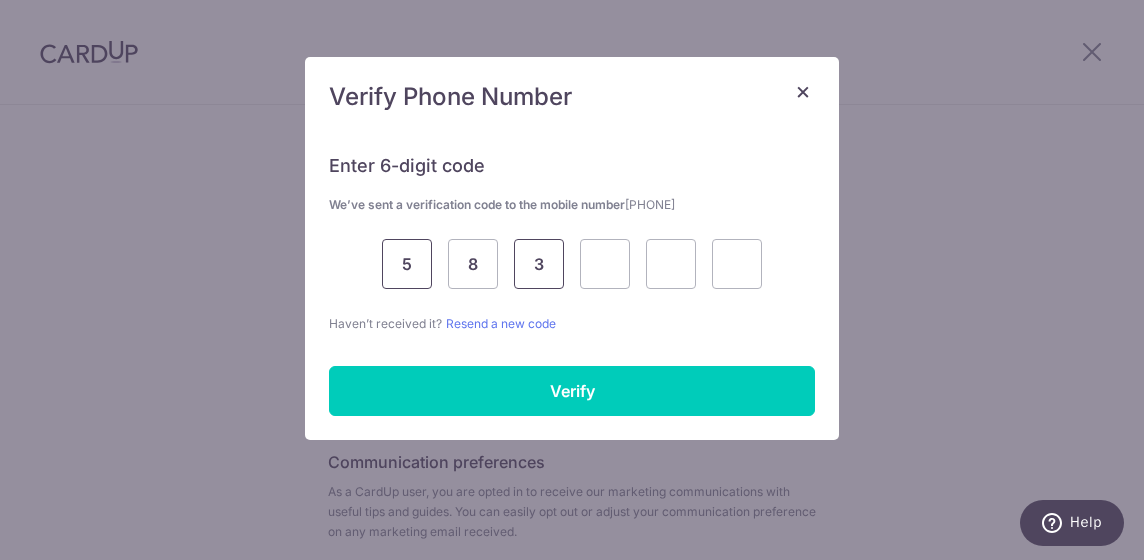 type on "3" 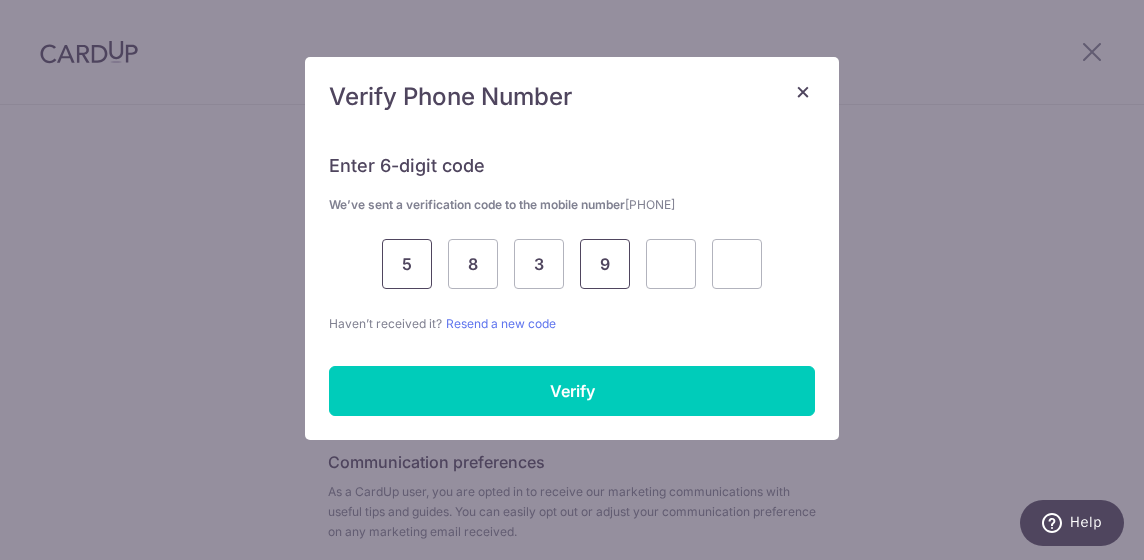 type on "9" 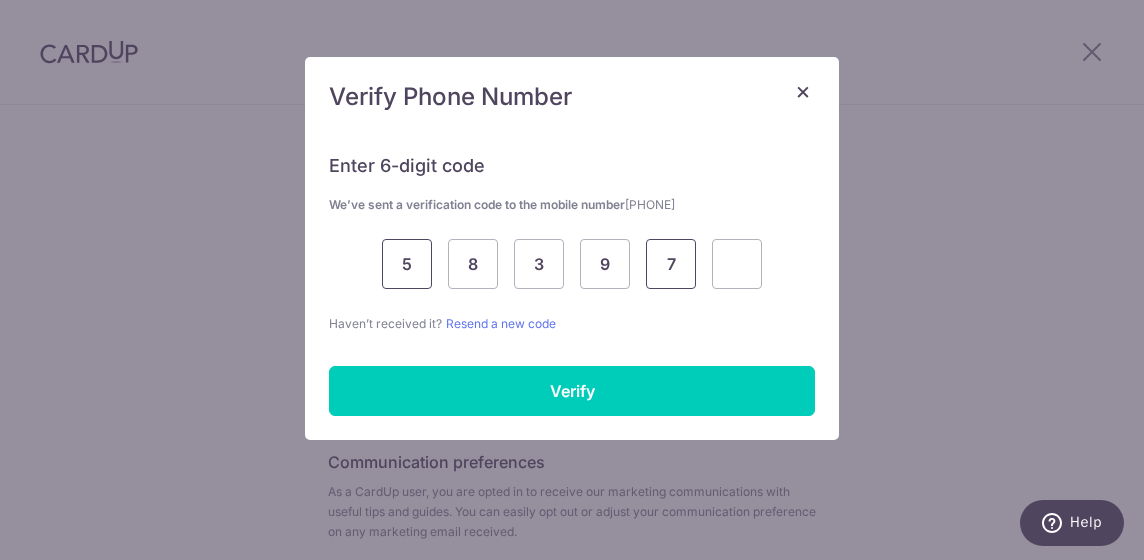 type on "7" 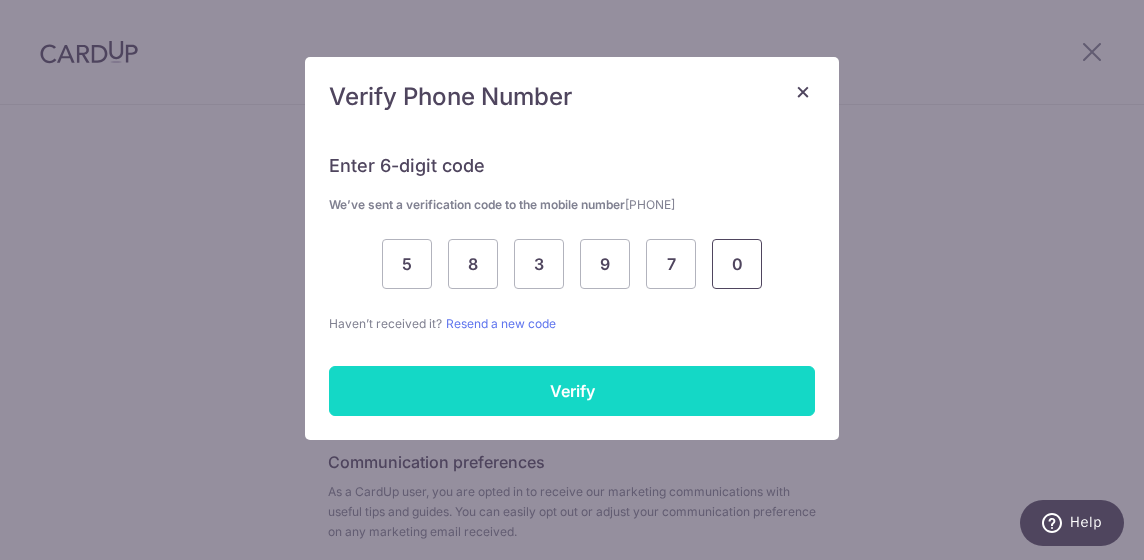 type on "0" 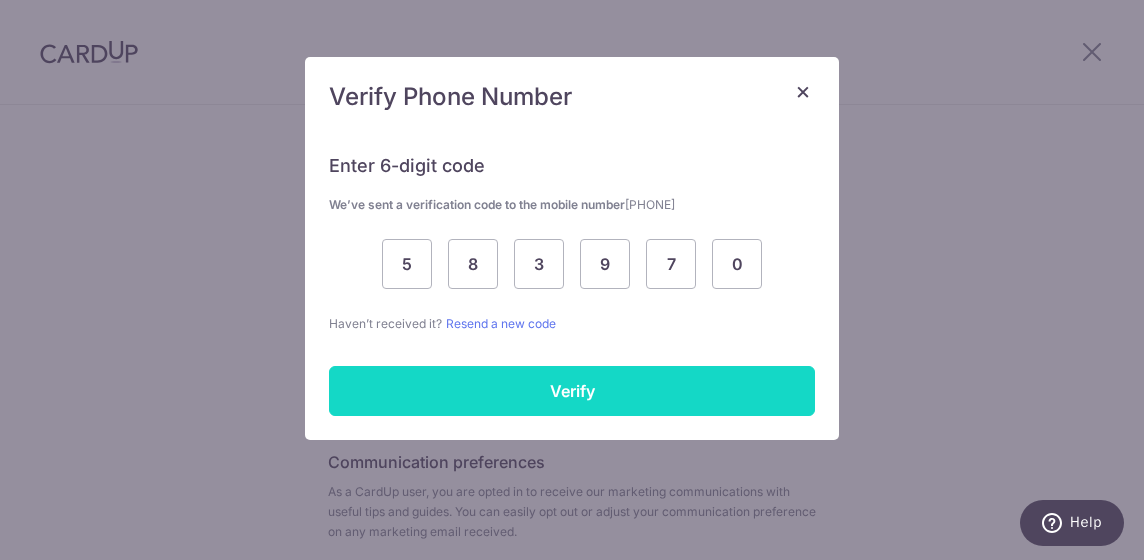 click on "Verify" at bounding box center (572, 391) 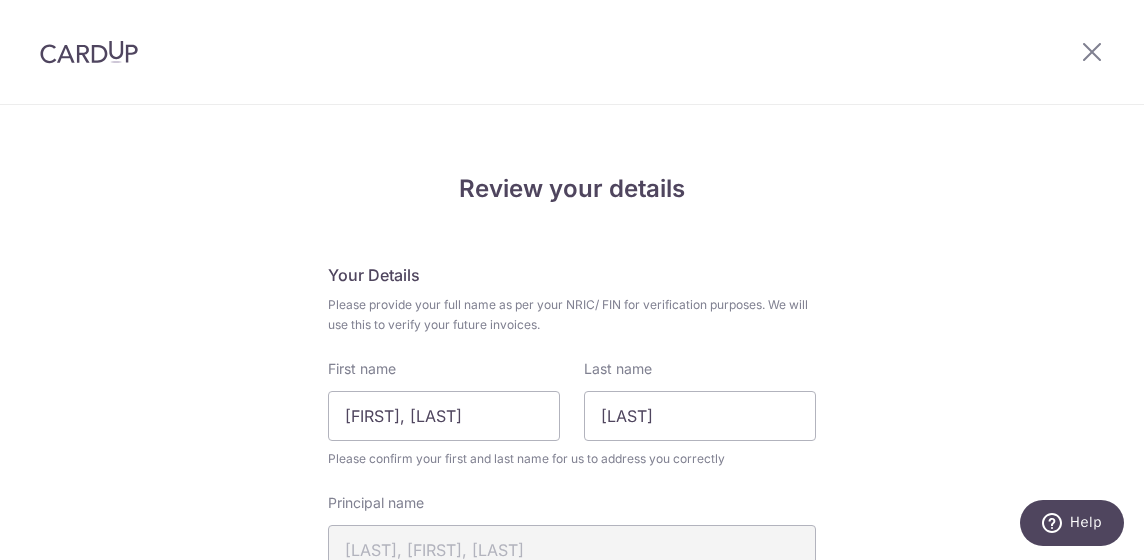 scroll, scrollTop: 1002, scrollLeft: 0, axis: vertical 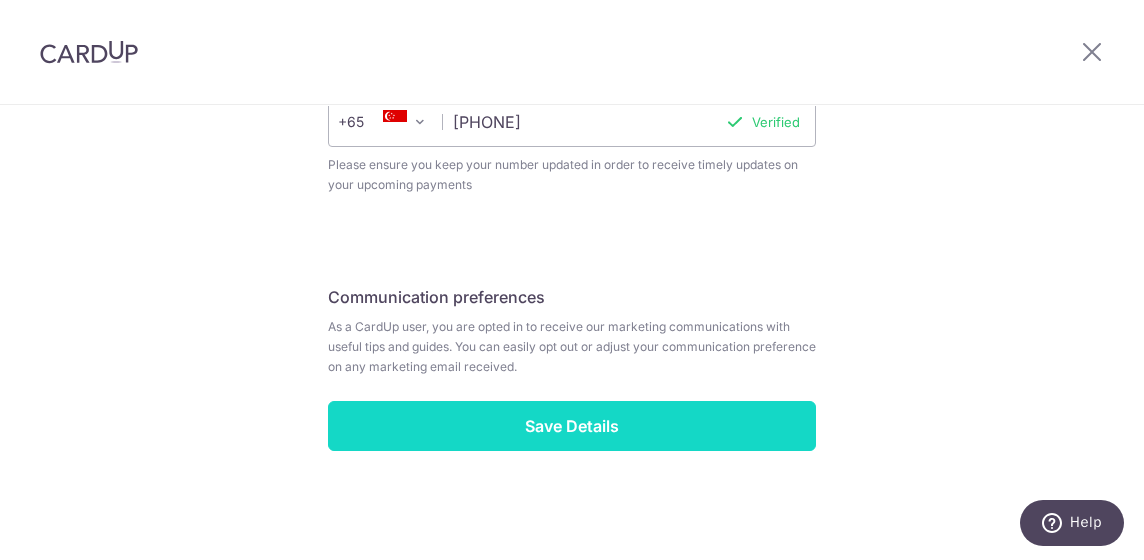 click on "Save Details" at bounding box center (572, 426) 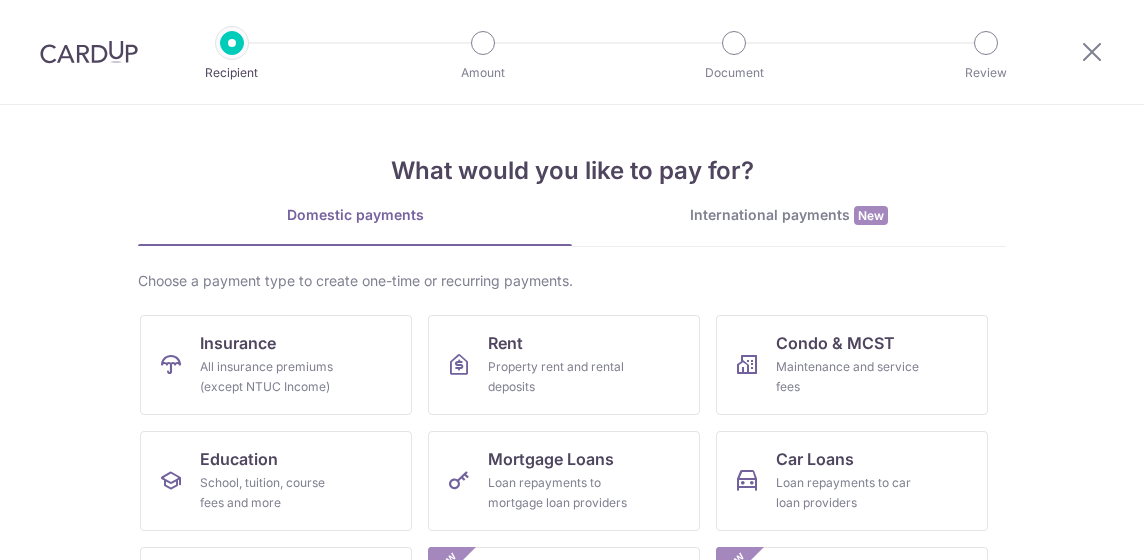 scroll, scrollTop: 0, scrollLeft: 0, axis: both 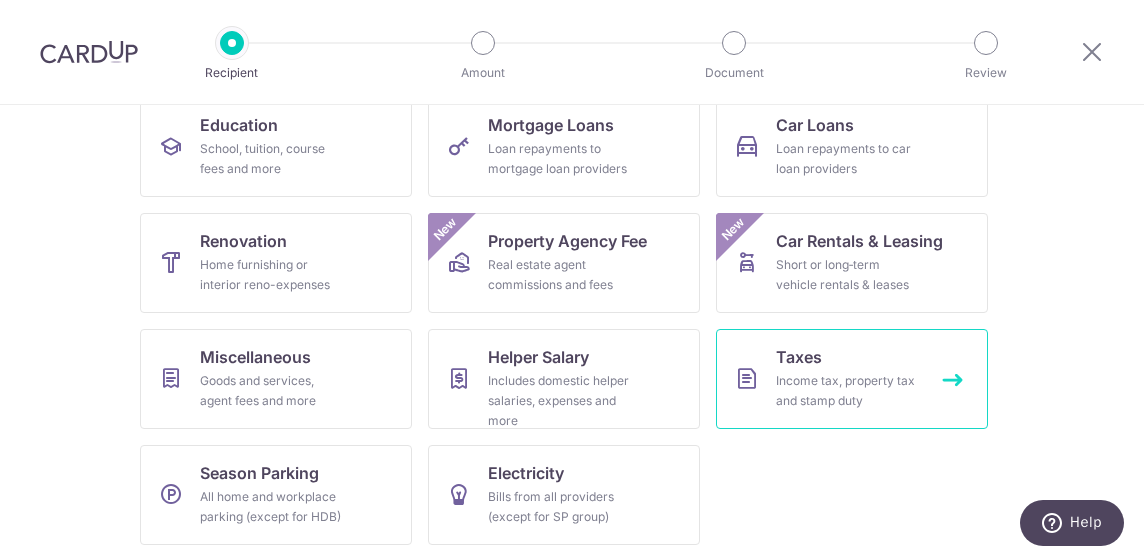 click on "Income tax, property tax and stamp duty" at bounding box center [848, 391] 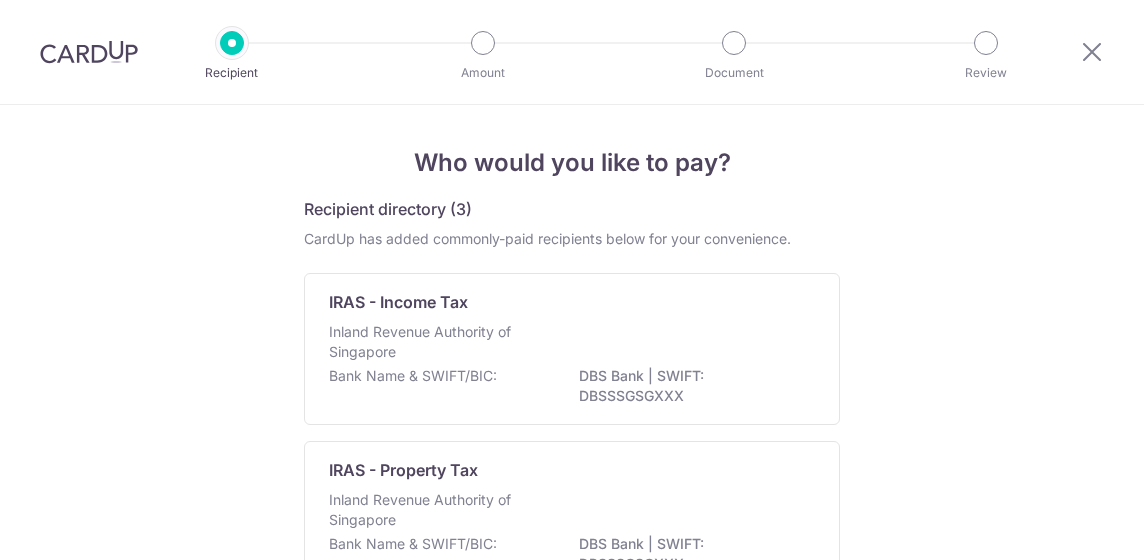 scroll, scrollTop: 0, scrollLeft: 0, axis: both 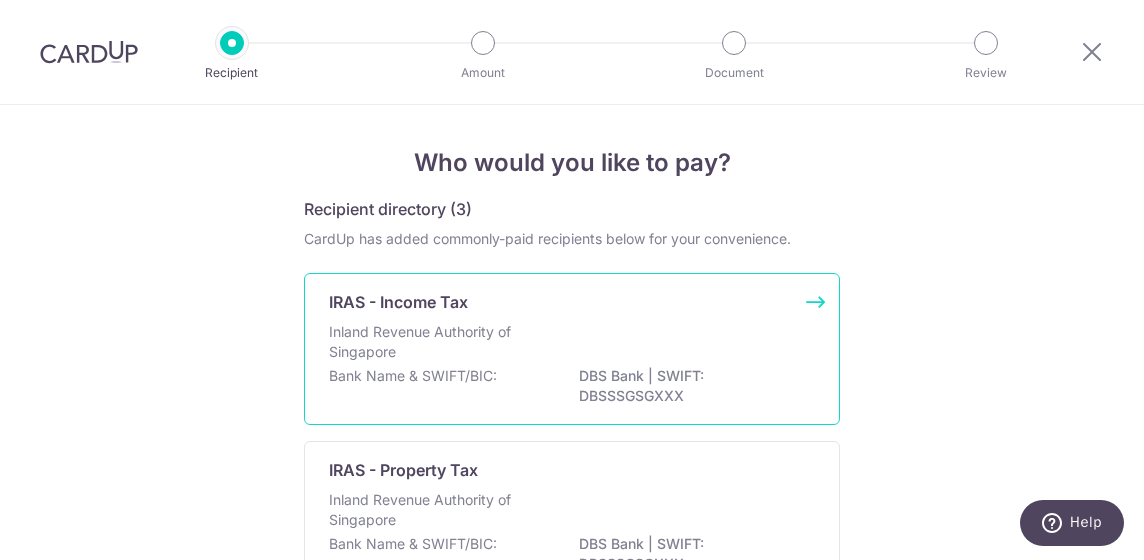 click on "Inland Revenue Authority of Singapore" at bounding box center [572, 344] 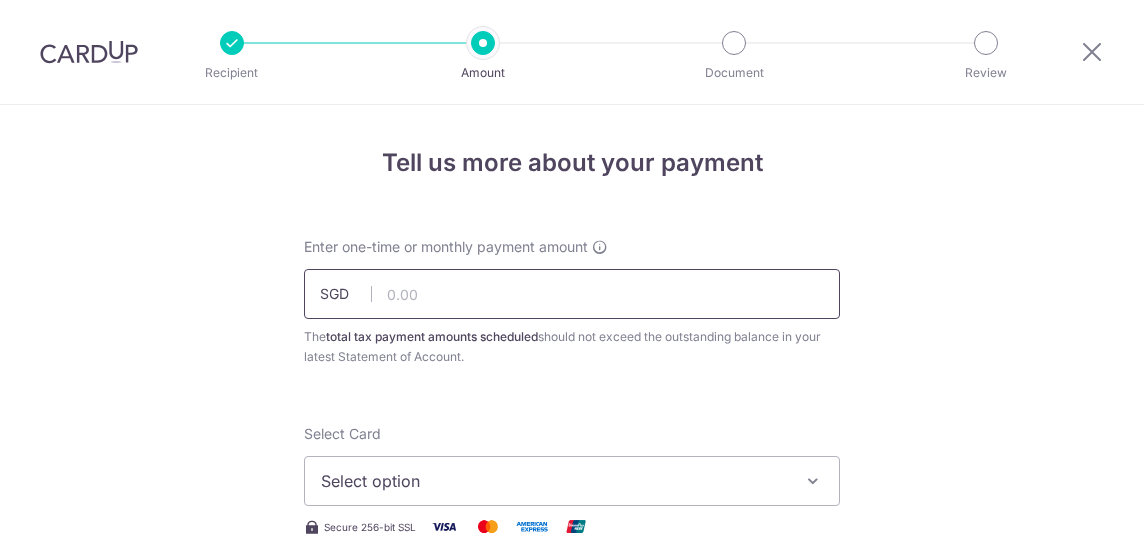 scroll, scrollTop: 0, scrollLeft: 0, axis: both 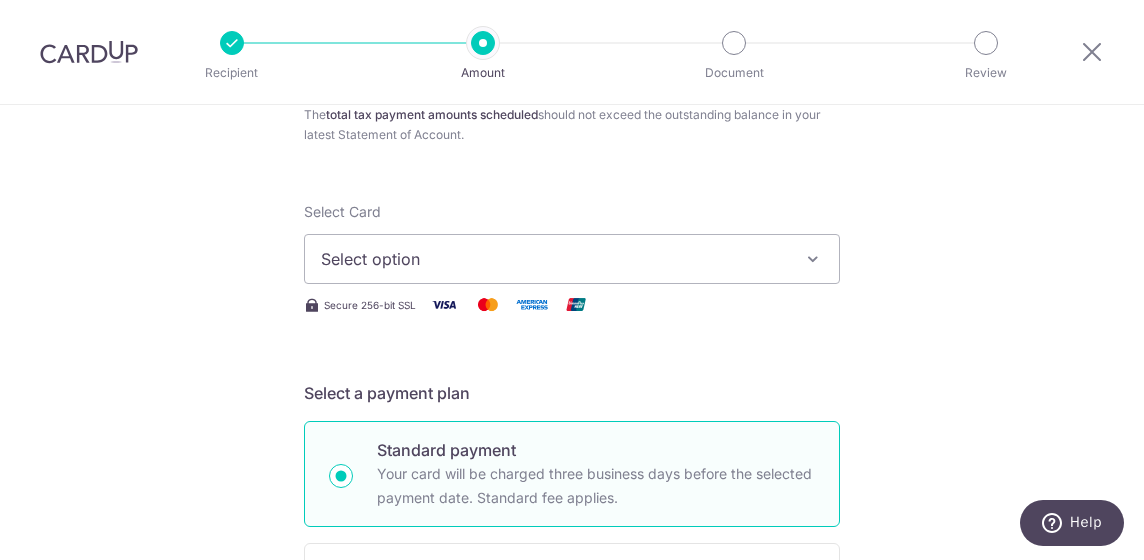click at bounding box center (813, 259) 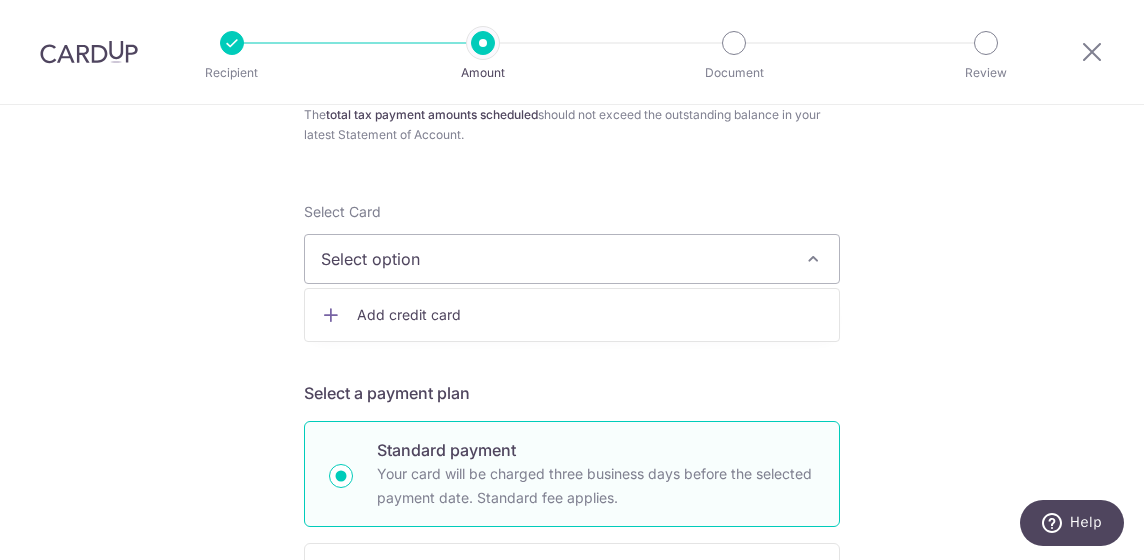 click on "Add credit card" at bounding box center (590, 315) 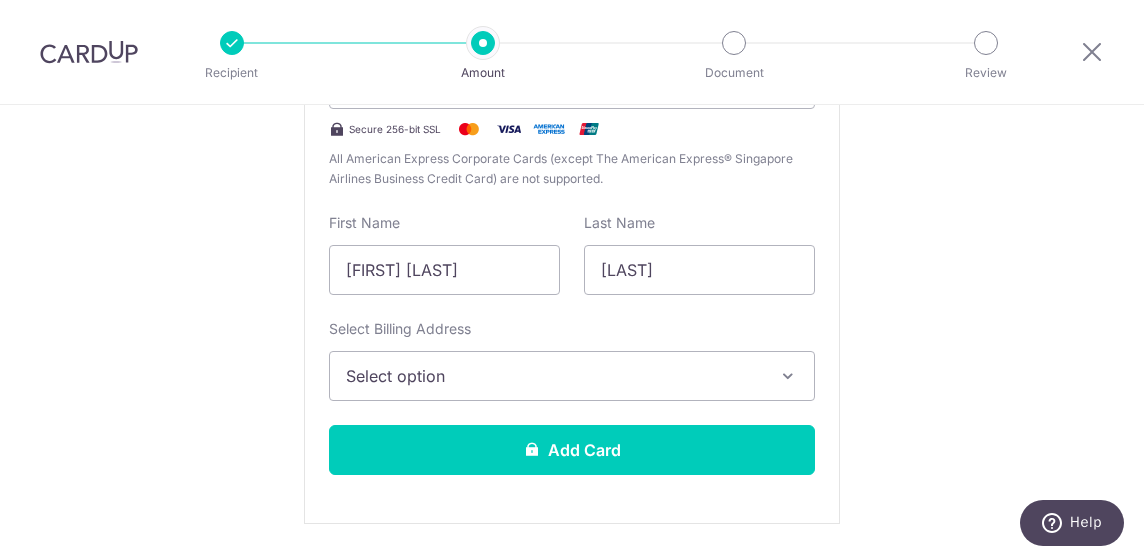 scroll, scrollTop: 575, scrollLeft: 0, axis: vertical 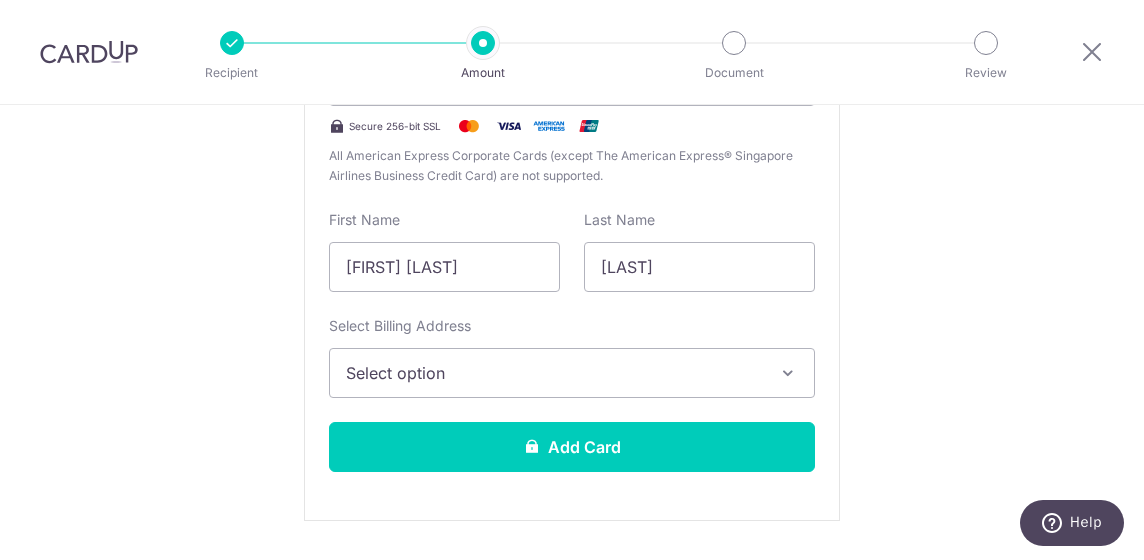 click on "Select option" at bounding box center [554, 373] 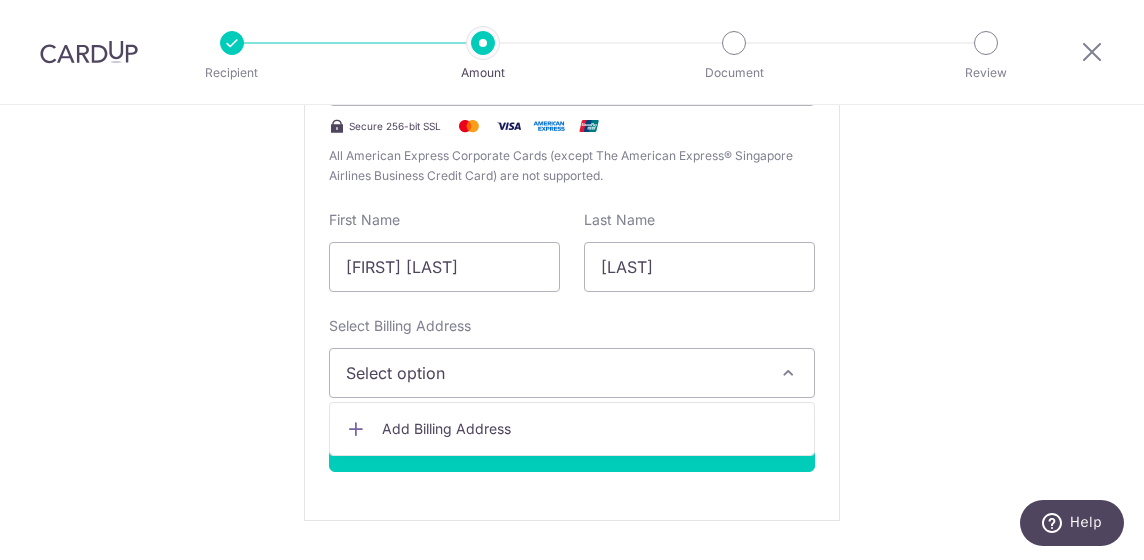click on "Add Billing Address" at bounding box center (590, 429) 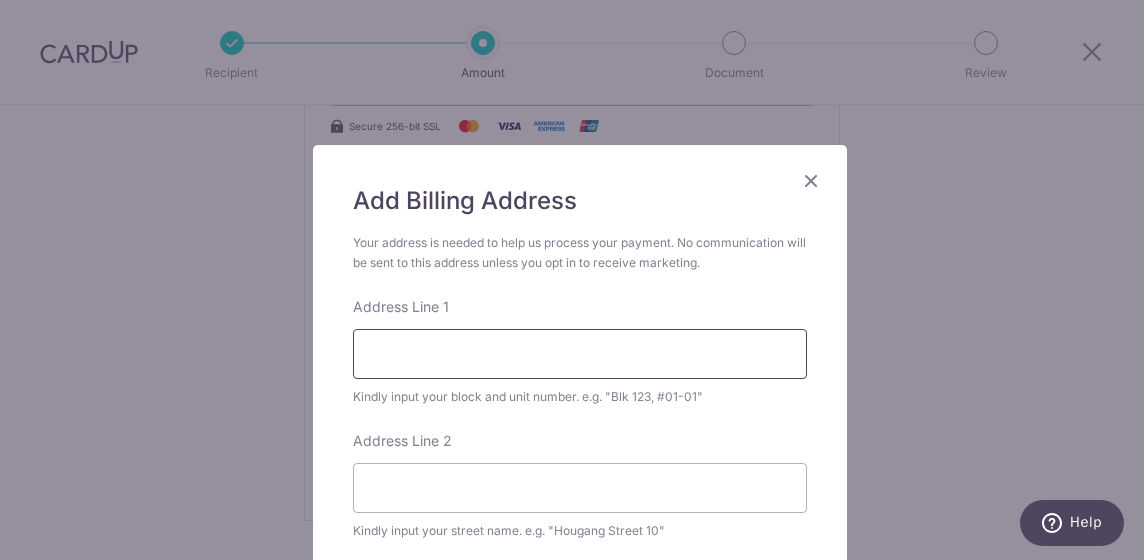 click on "Address Line 1" at bounding box center [580, 354] 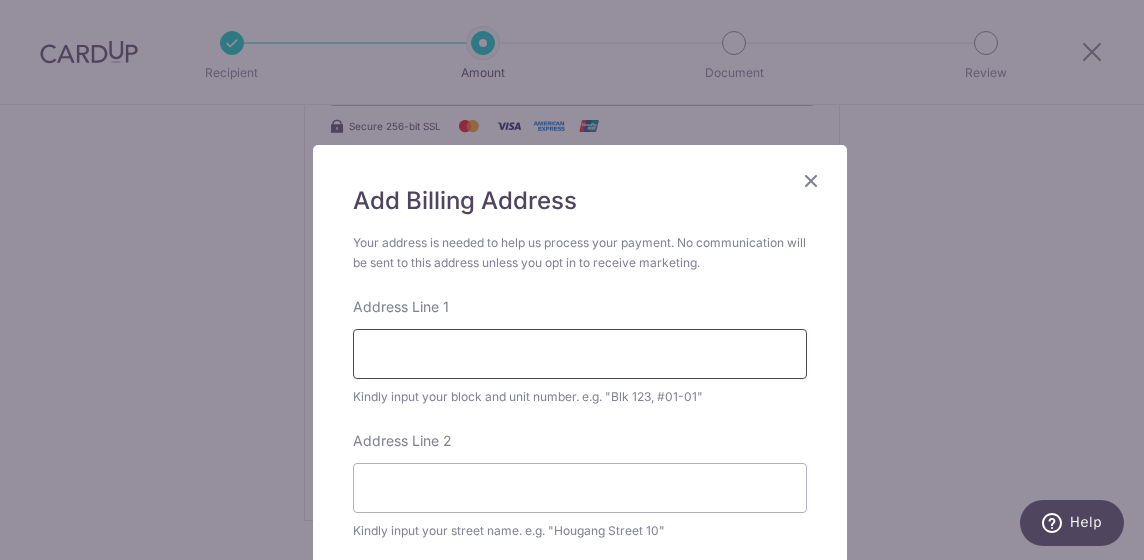type on "8 Clementi Ave 1 #26-18 Lobby A" 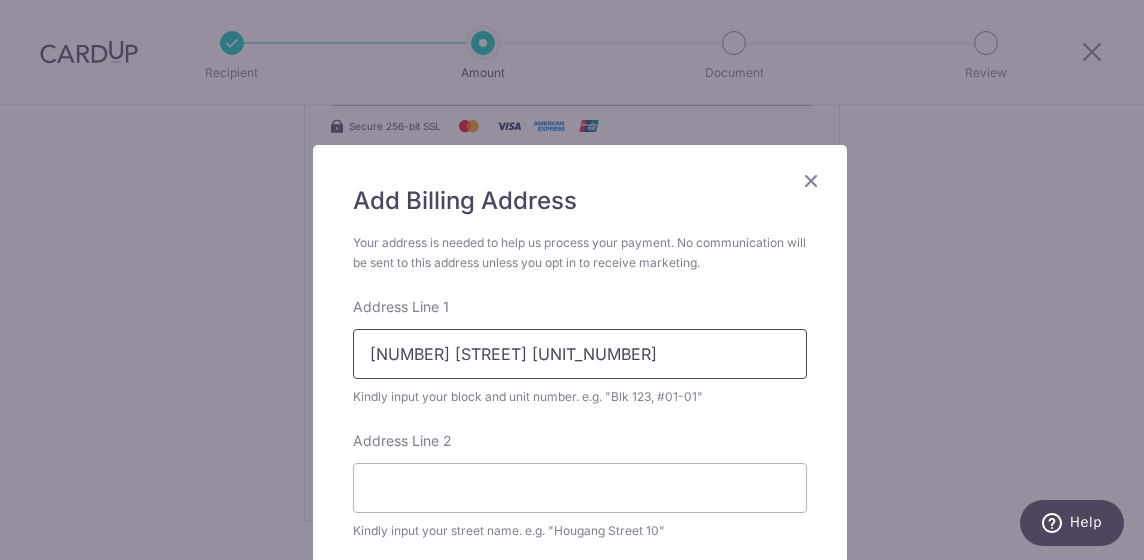 type on "Clavon" 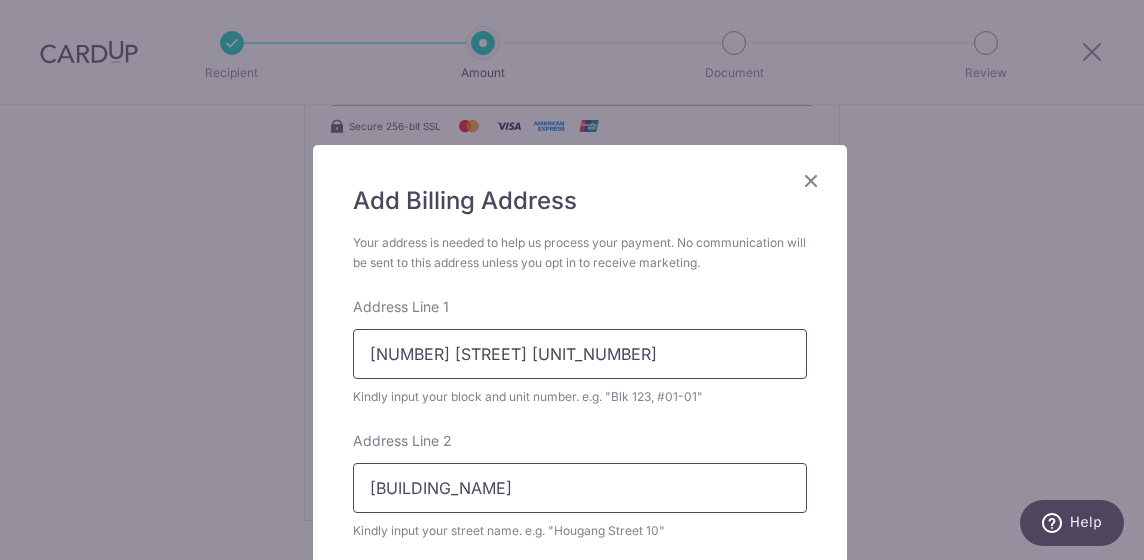 type on "129964" 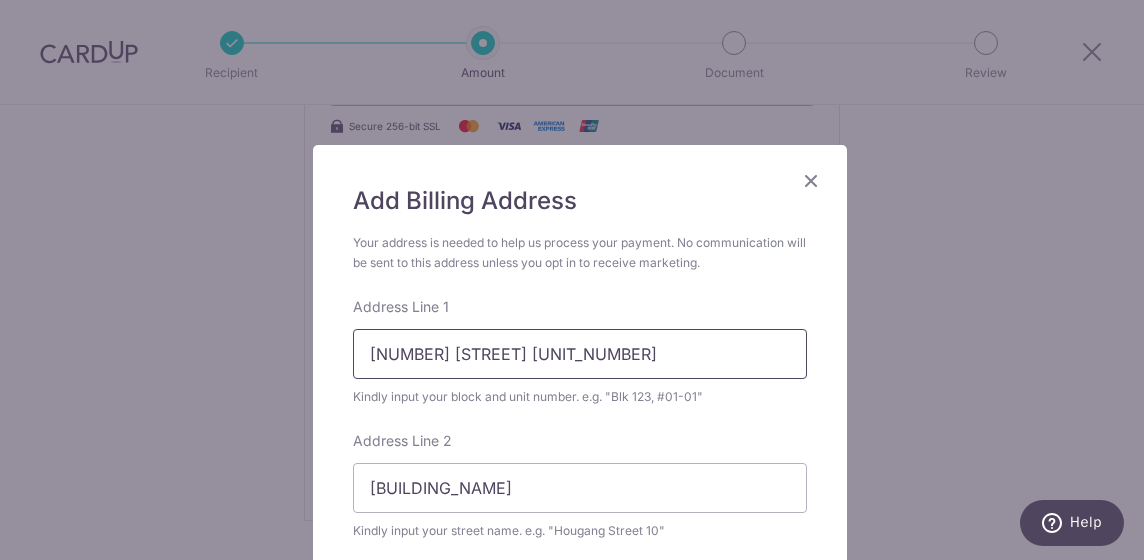 scroll, scrollTop: 448, scrollLeft: 0, axis: vertical 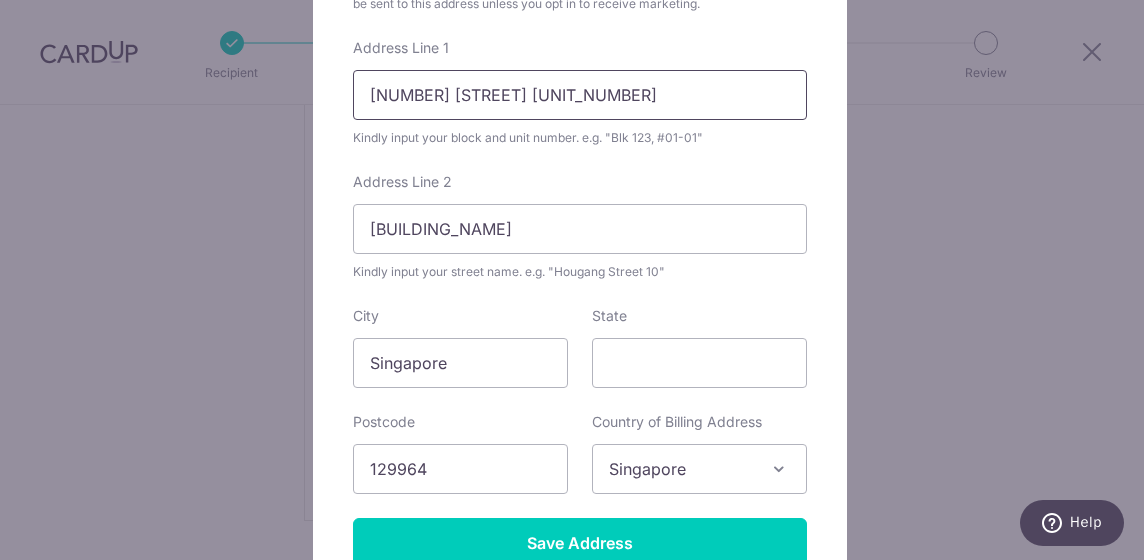 drag, startPoint x: 550, startPoint y: 90, endPoint x: 665, endPoint y: 103, distance: 115.73245 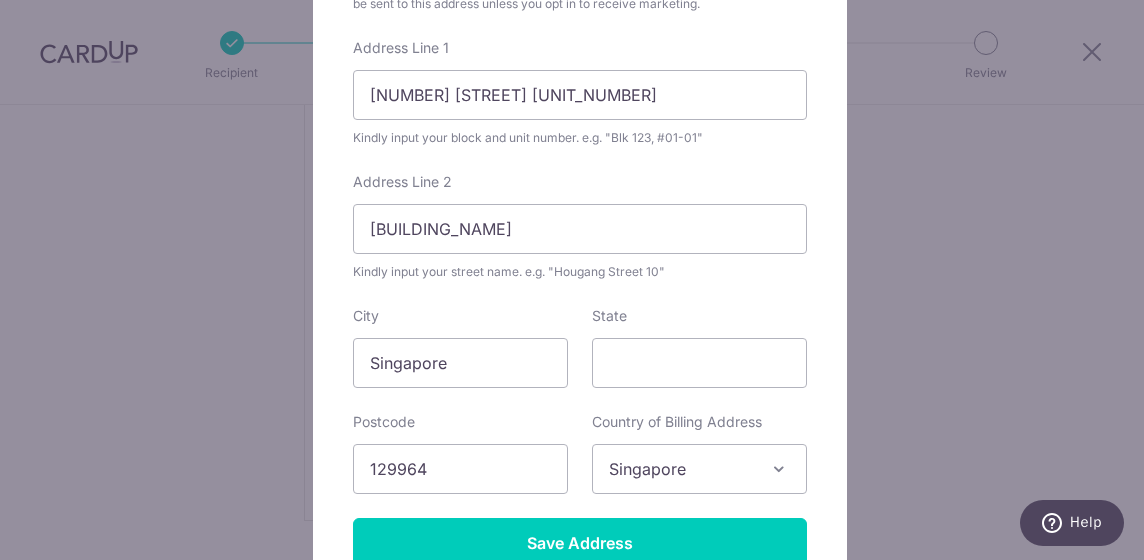 click on "Your address is needed to help us process your payment. No communication will be sent to this address unless you opt in to receive marketing.
Address Line 1
8 Clementi Ave 1 #26-18
Kindly input your block and unit number. e.g. "Blk 123, #01-01"
Address Line 2
Clavon
Kindly input your street name. e.g. "Hougang Street 10"
City
Singapore
State
Postcode
129964
Country of Billing Address
Select Country Afghanistan
Aland Islands
Albania
Algeria
American Samoa
Andorra
Angola
Anguilla
Antarctica
Antigua and Barbuda
Argentina
Armenia
Aruba
Australia
Austria
Azerbaijan
Bahamas
Bahrain
Bangladesh
Barbados
Belarus
Belgium
Belize" at bounding box center [580, 271] 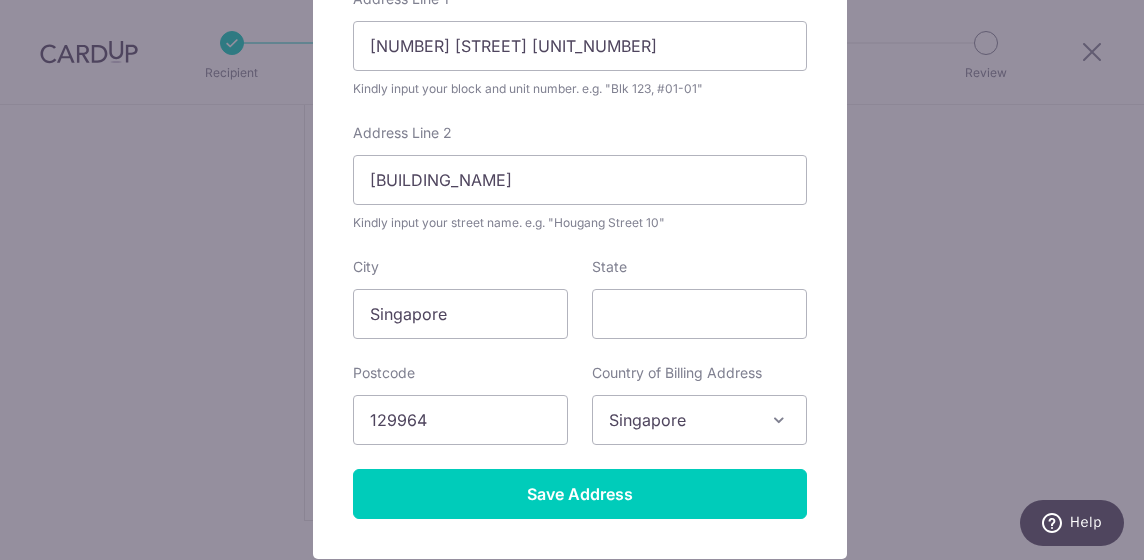 scroll, scrollTop: 451, scrollLeft: 0, axis: vertical 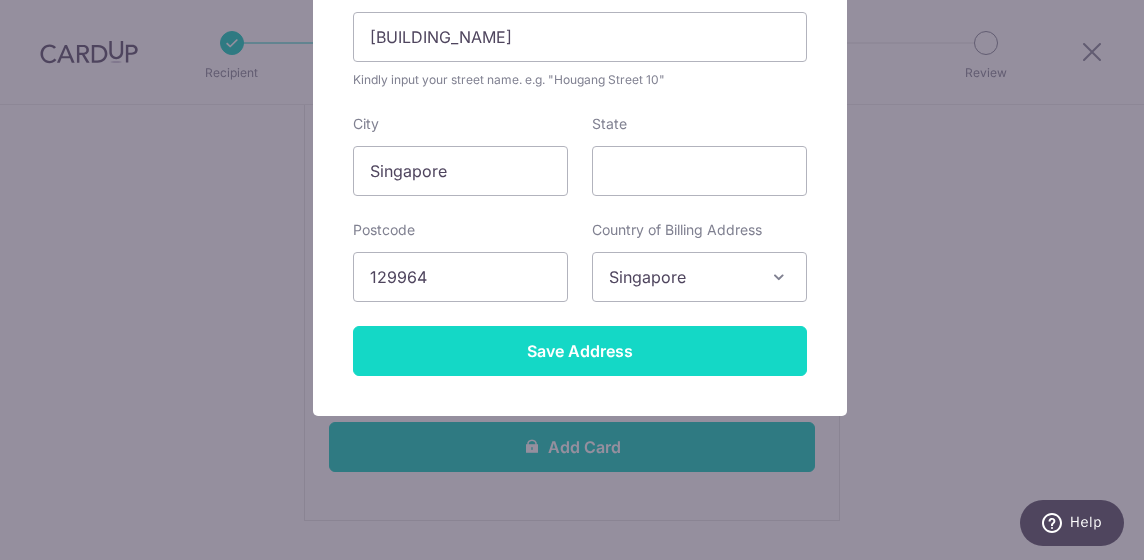 click on "Save Address" at bounding box center [580, 351] 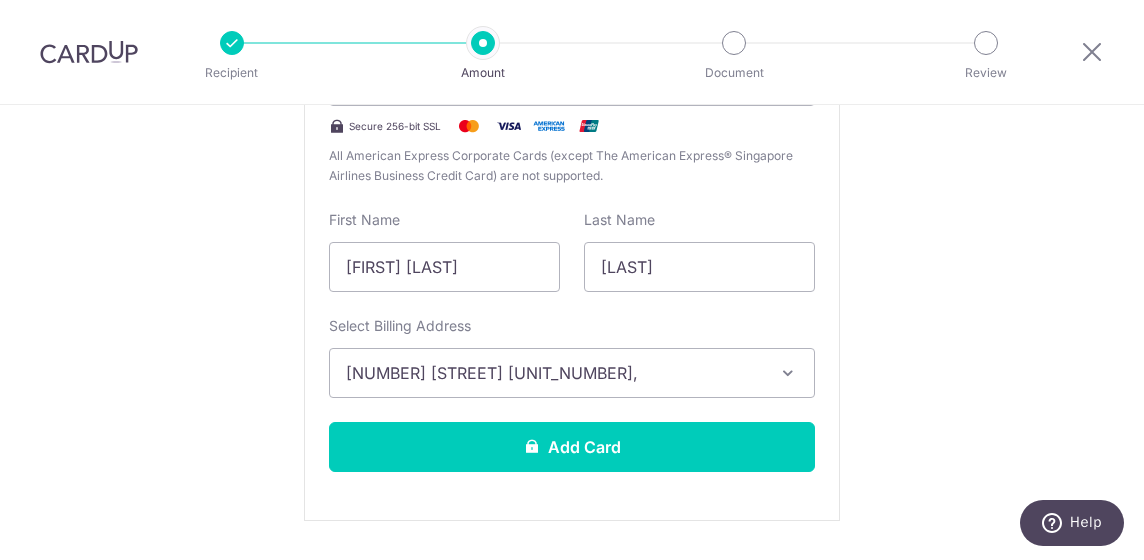 click at bounding box center (788, 373) 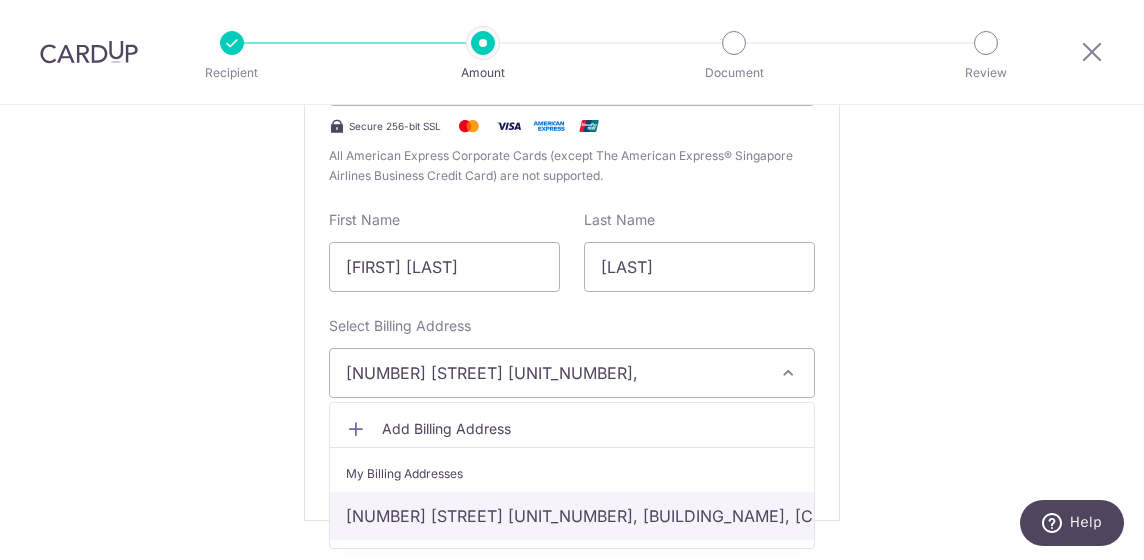 click on "[NUMBER] [STREET] [AVE] [NUMBER], [BUILDING], [CITY], [COUNTRY]-[POSTALCODE]" at bounding box center [572, 516] 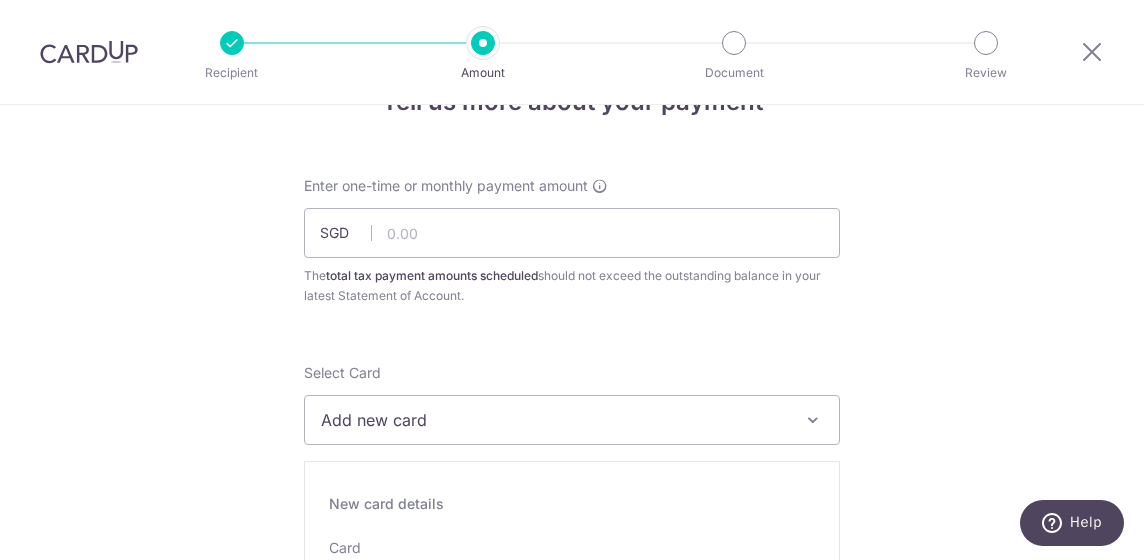 scroll, scrollTop: 0, scrollLeft: 0, axis: both 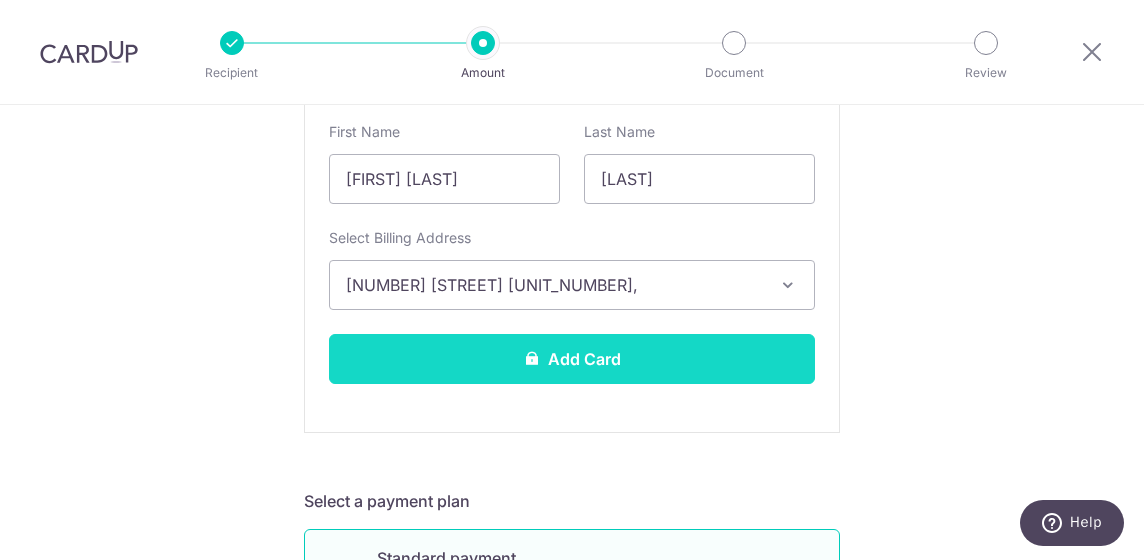 click on "Add Card" at bounding box center [572, 359] 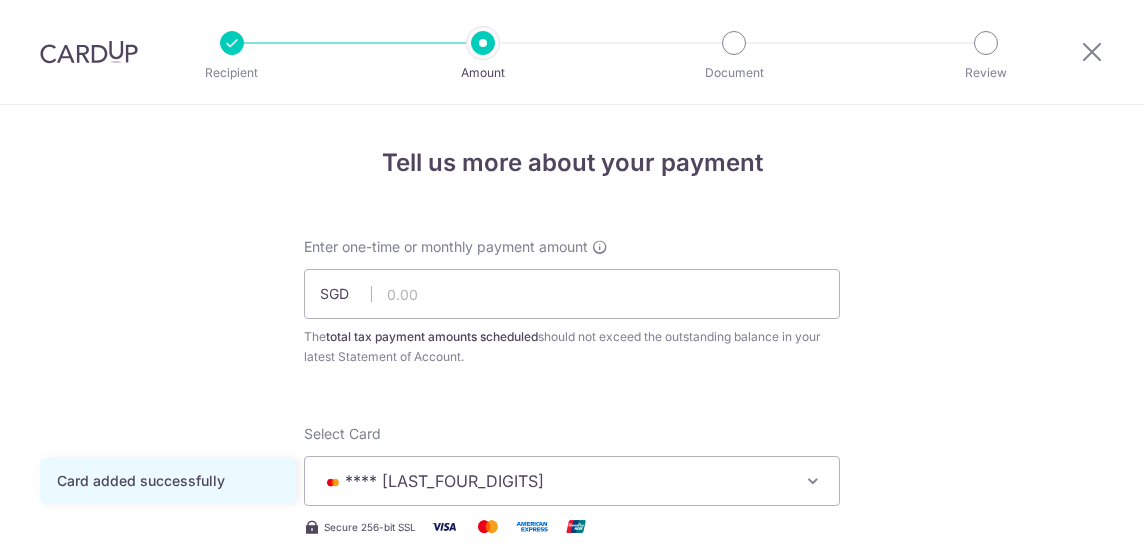 scroll, scrollTop: 0, scrollLeft: 0, axis: both 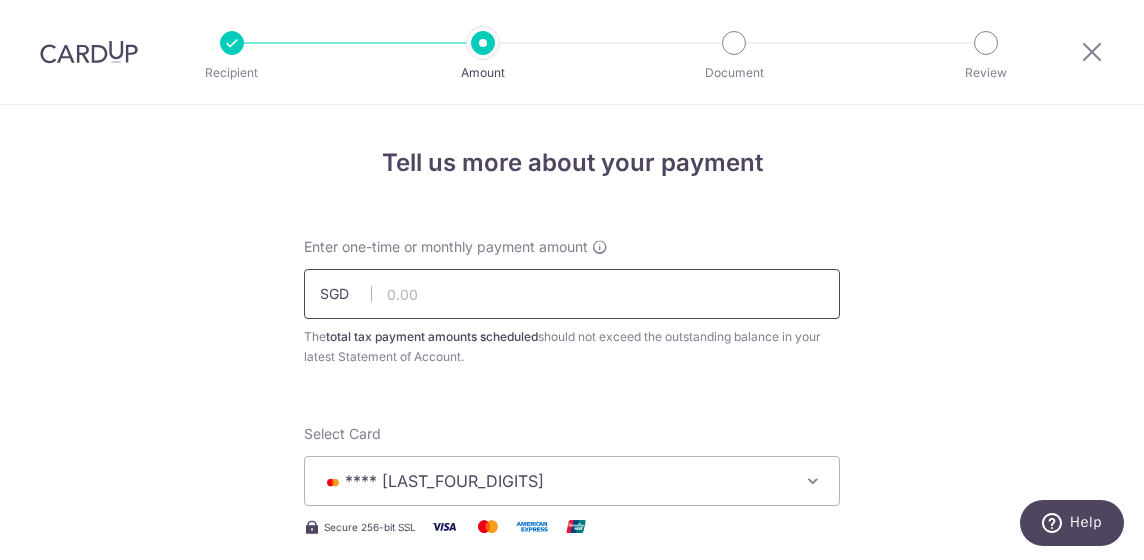 click at bounding box center (572, 294) 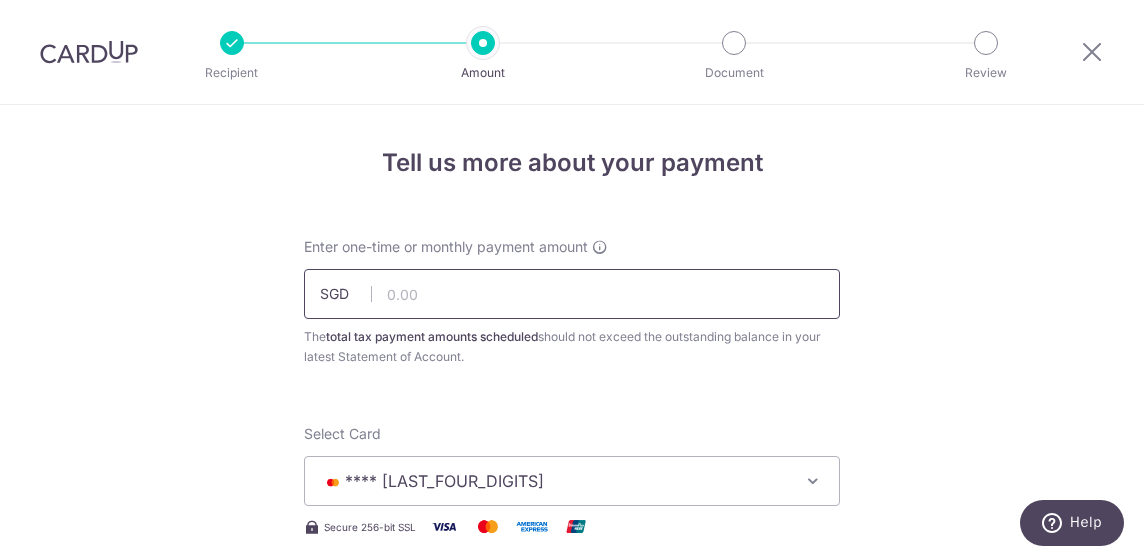 paste on "1,064.21" 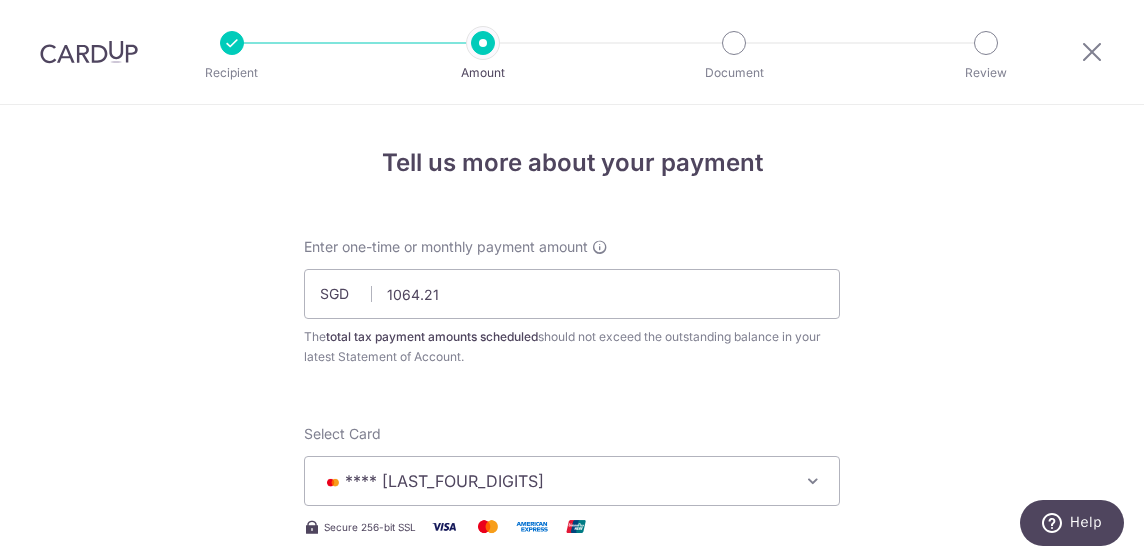 click on "The  total tax payment amounts scheduled  should not exceed the outstanding balance in your latest Statement of Account." at bounding box center [572, 347] 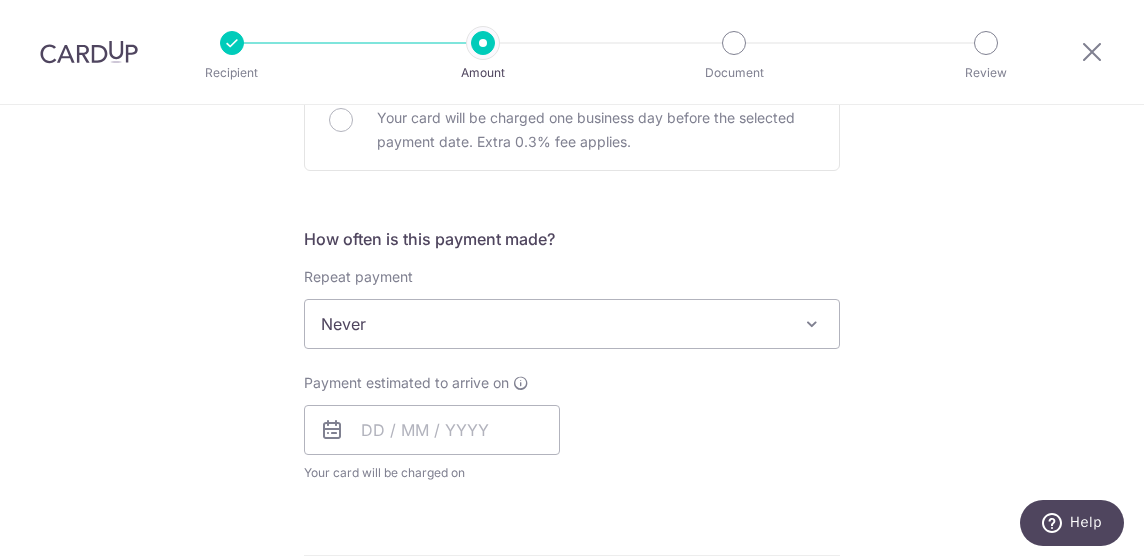 scroll, scrollTop: 704, scrollLeft: 0, axis: vertical 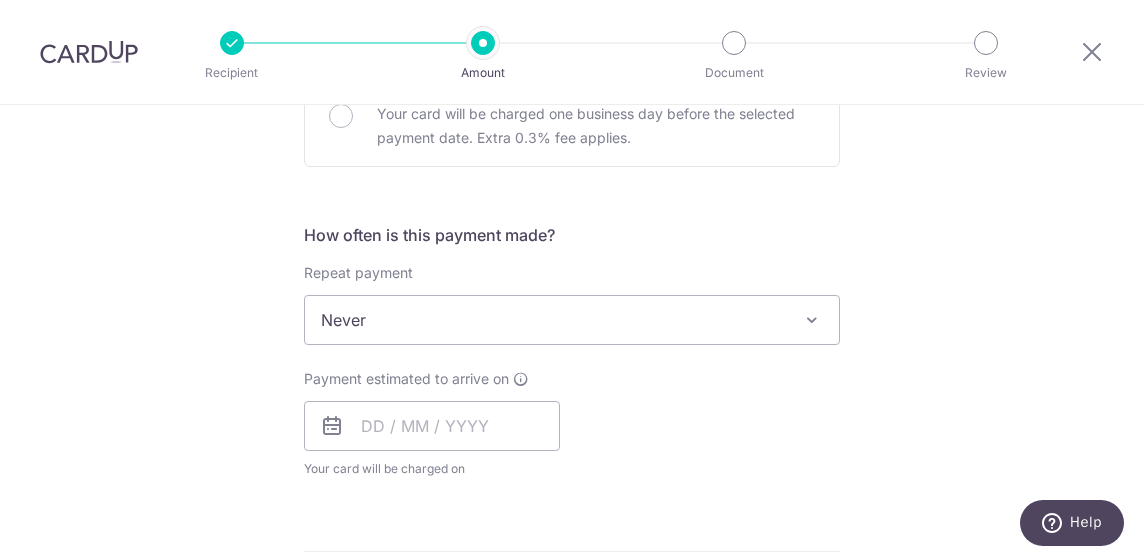click at bounding box center (812, 320) 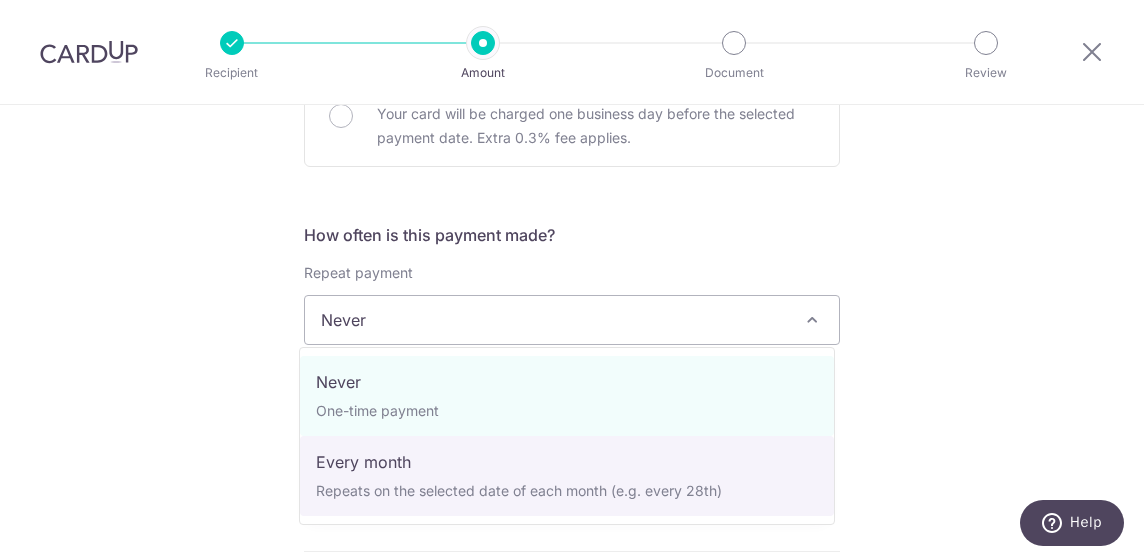 select on "3" 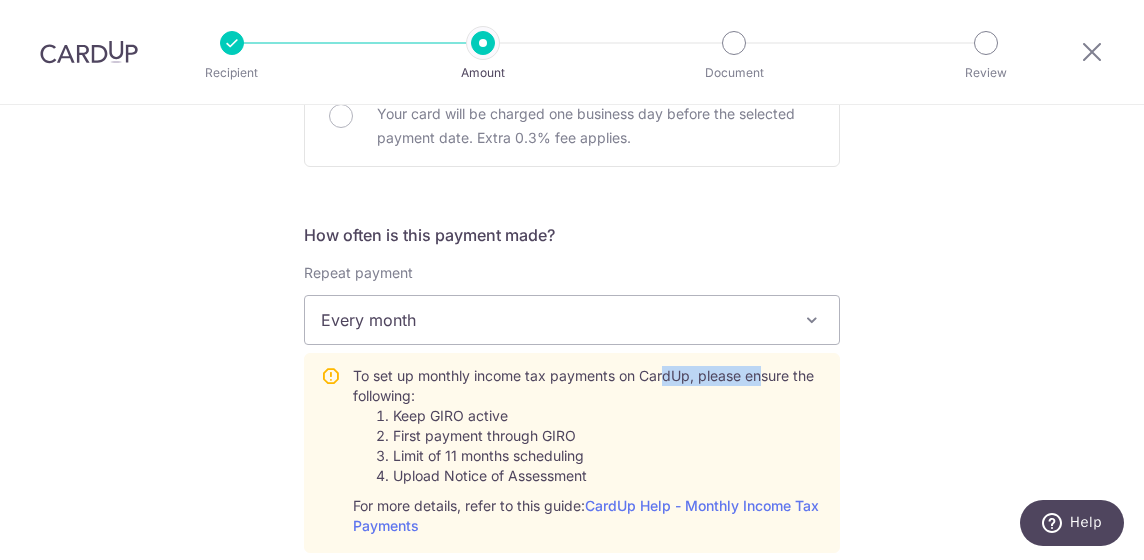 drag, startPoint x: 759, startPoint y: 380, endPoint x: 661, endPoint y: 379, distance: 98.005104 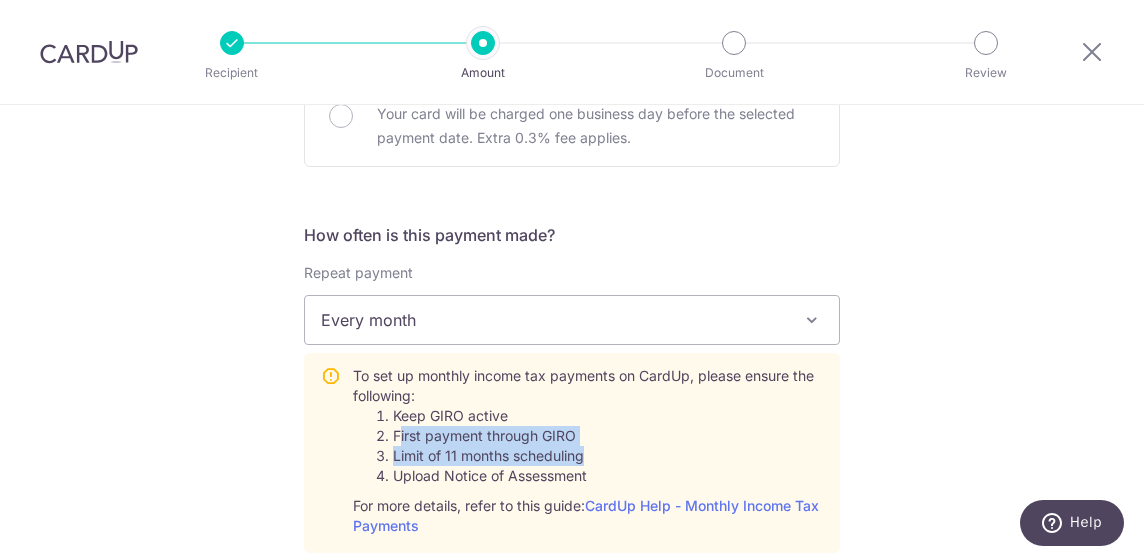 drag, startPoint x: 396, startPoint y: 432, endPoint x: 589, endPoint y: 450, distance: 193.83755 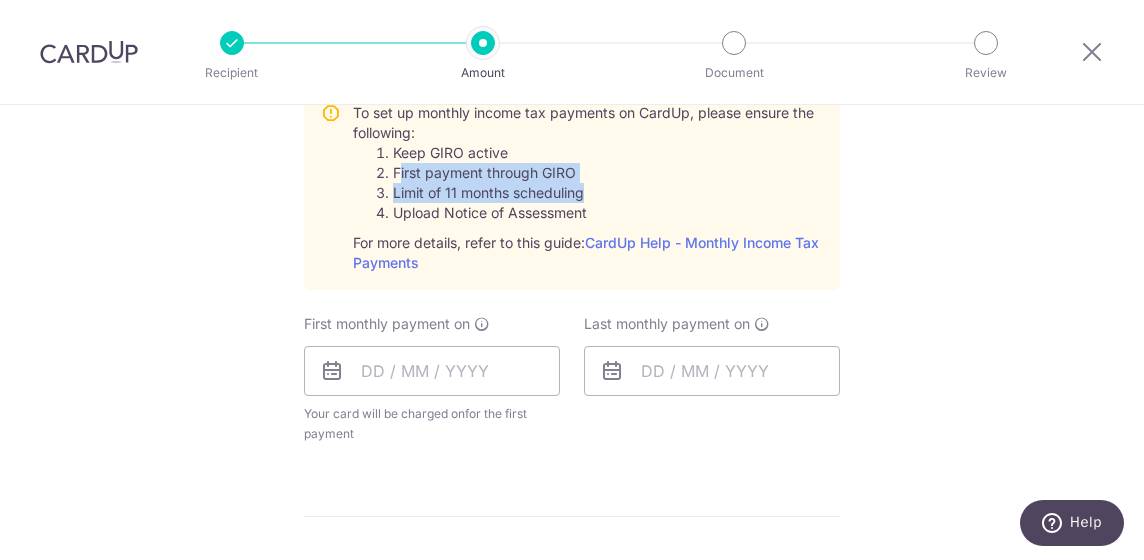 scroll, scrollTop: 1063, scrollLeft: 0, axis: vertical 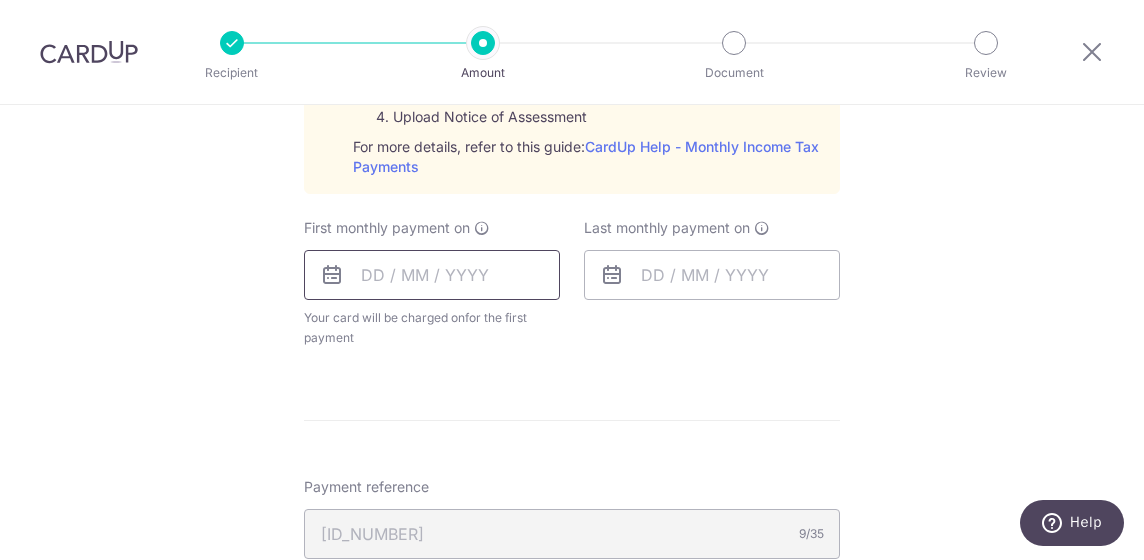 click at bounding box center [432, 275] 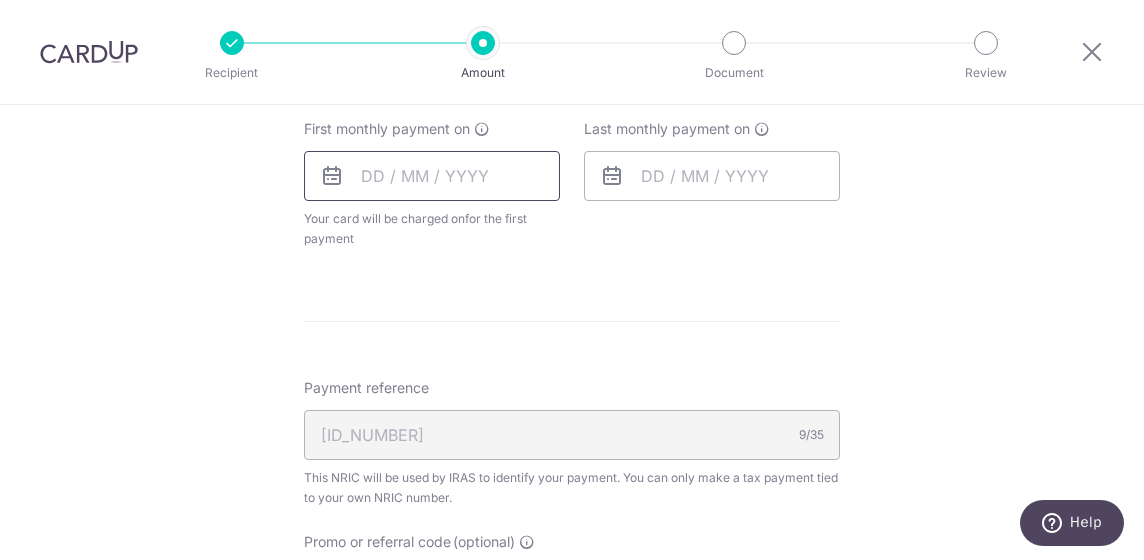 scroll, scrollTop: 1169, scrollLeft: 0, axis: vertical 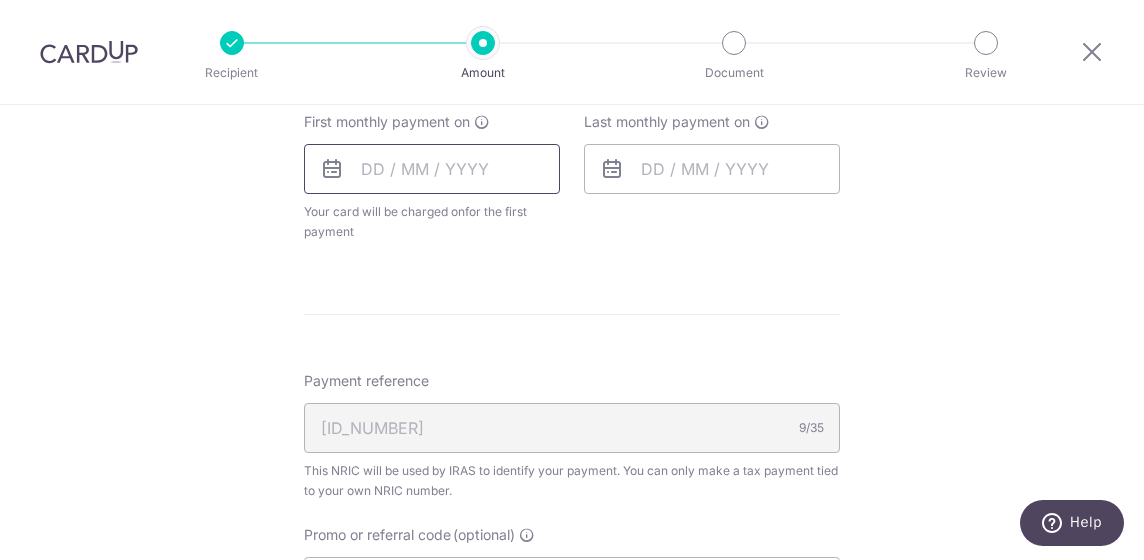 click at bounding box center [432, 169] 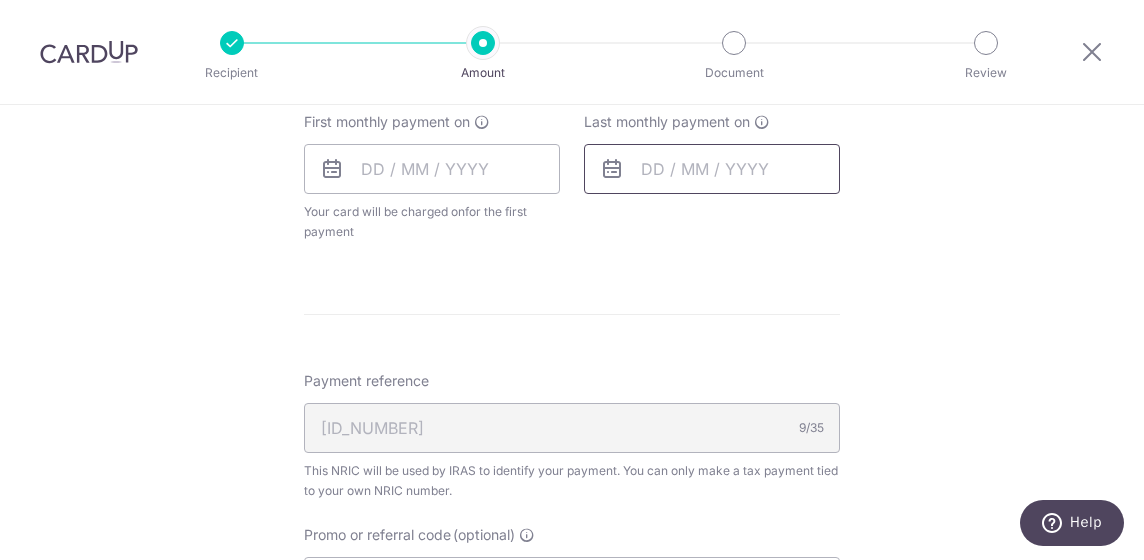 click at bounding box center [712, 169] 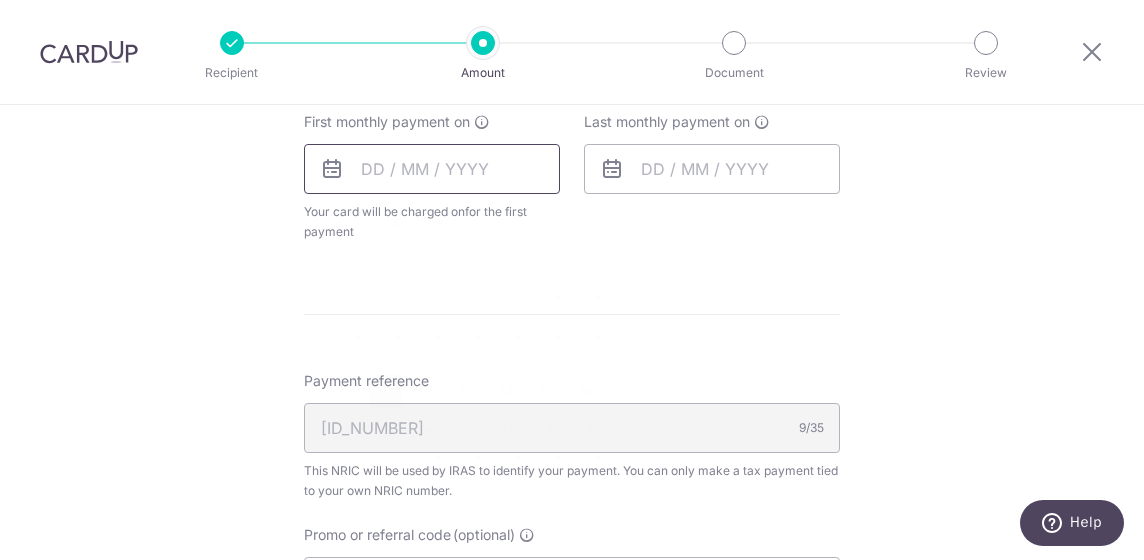click at bounding box center [432, 169] 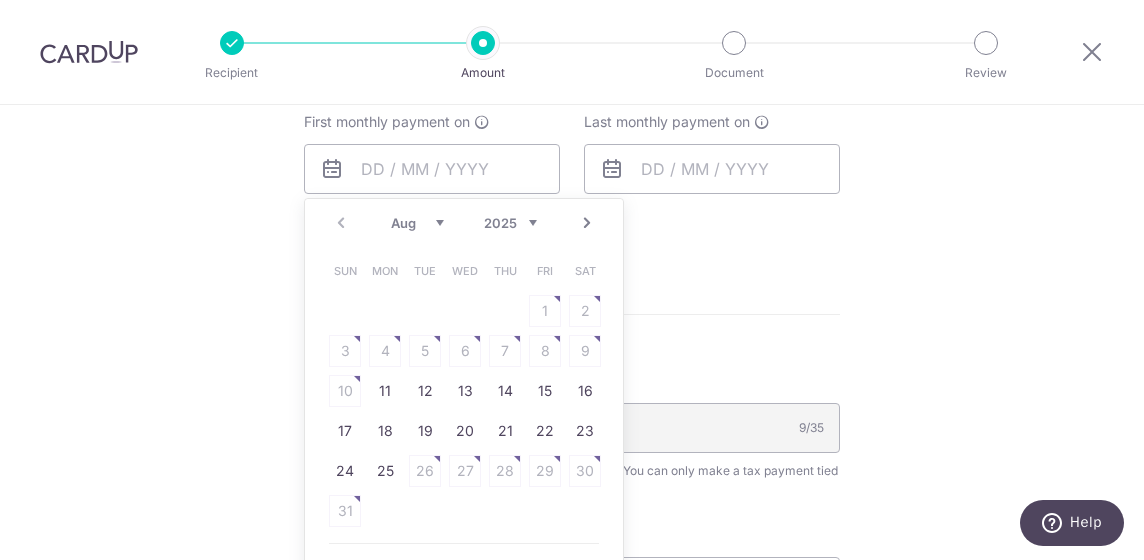 click on "Sun Mon Tue Wed Thu Fri Sat           1 2 3 4 5 6 7 8 9 10 11 12 13 14 15 16 17 18 19 20 21 22 23 24 25 26 27 28 29 30 31" at bounding box center [465, 391] 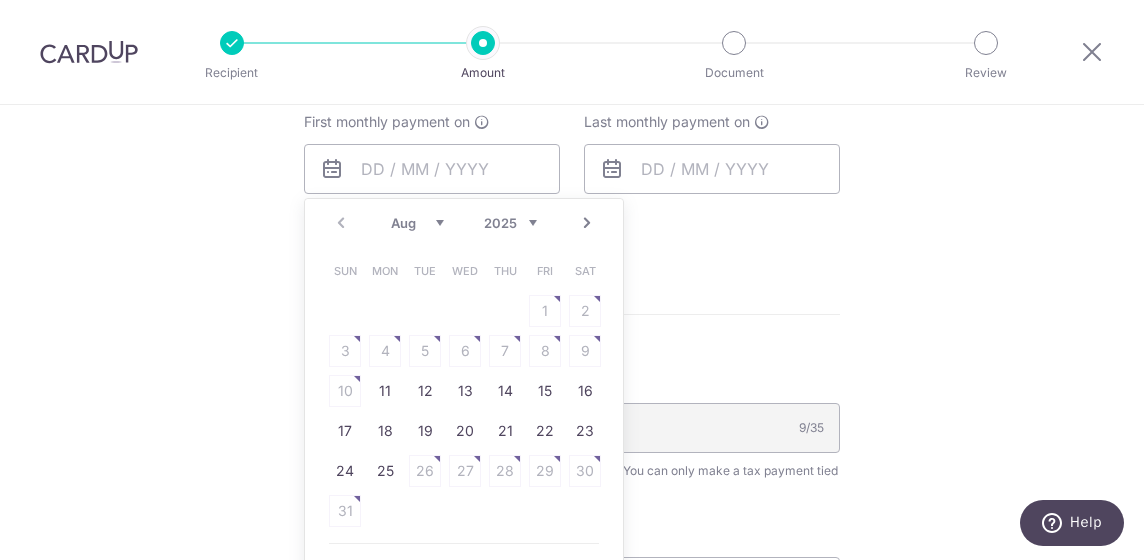 click on "Next" at bounding box center [587, 223] 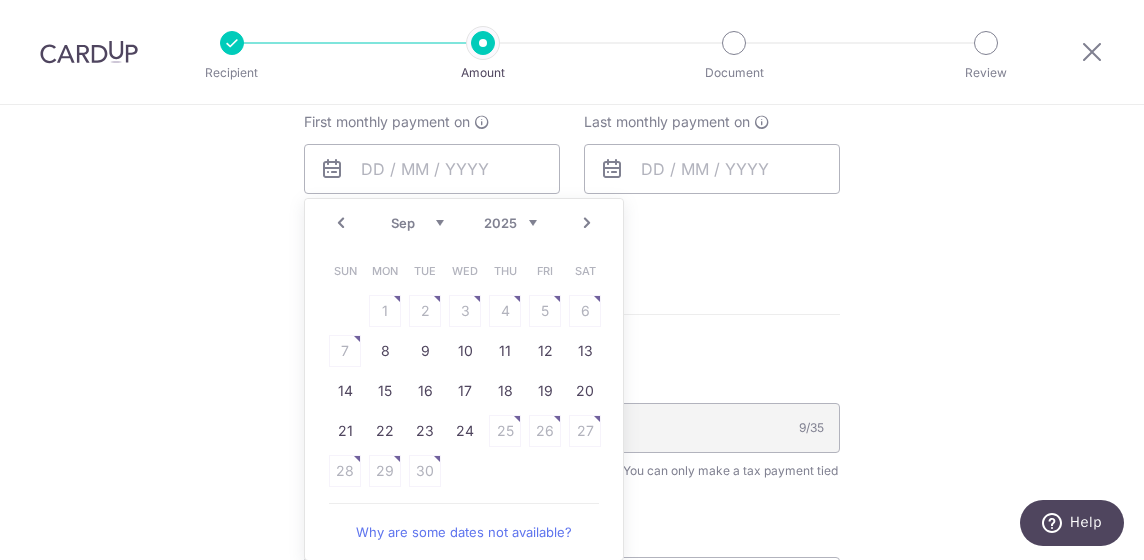 click on "Prev" at bounding box center (341, 223) 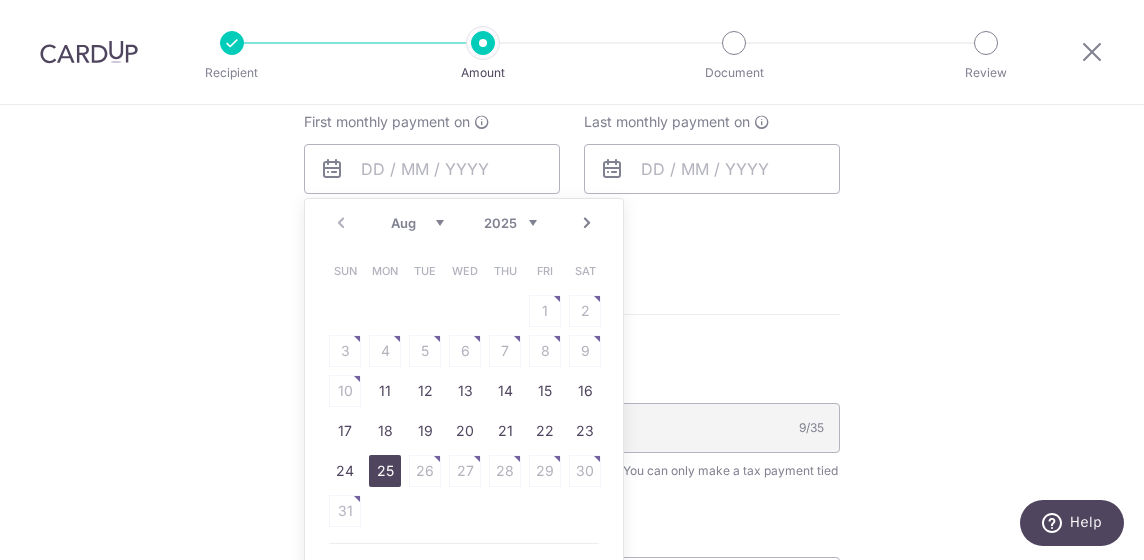 click on "25" at bounding box center [385, 471] 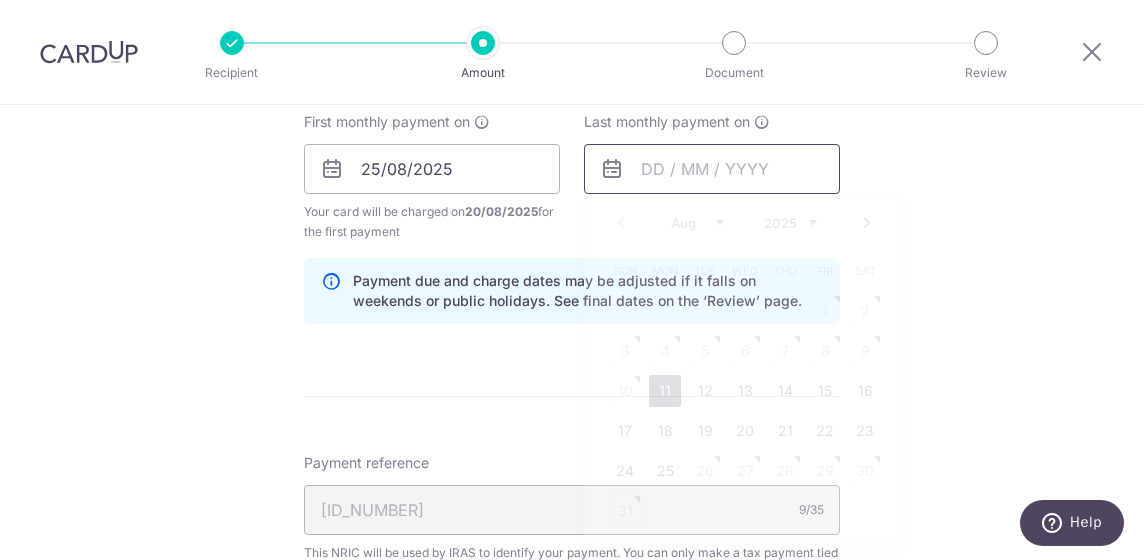 click at bounding box center (712, 169) 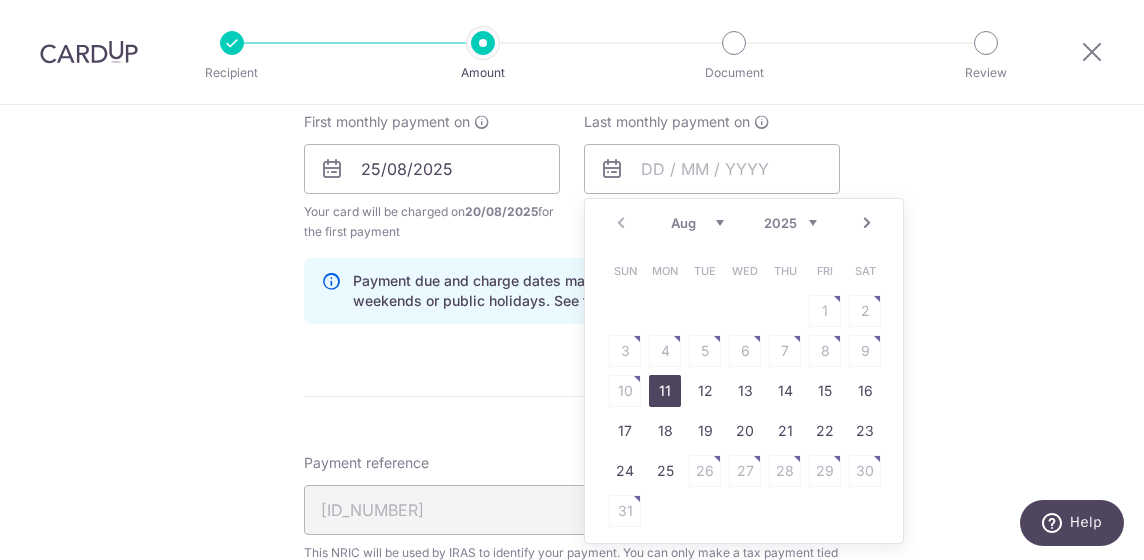 click on "2025 2026" at bounding box center (790, 223) 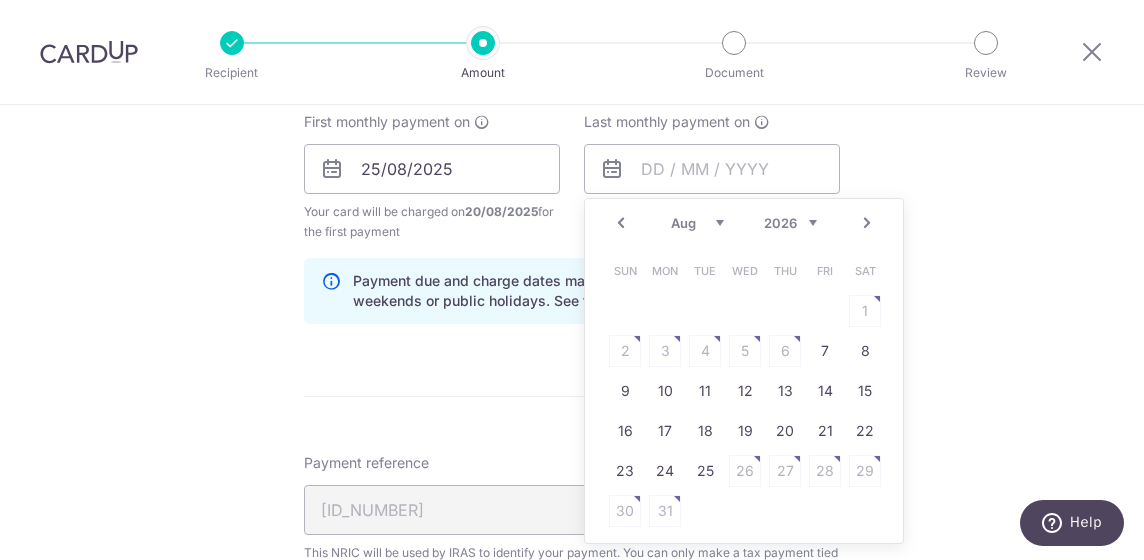 click on "Jan Feb Mar Apr May Jun Jul Aug Sep" at bounding box center (697, 223) 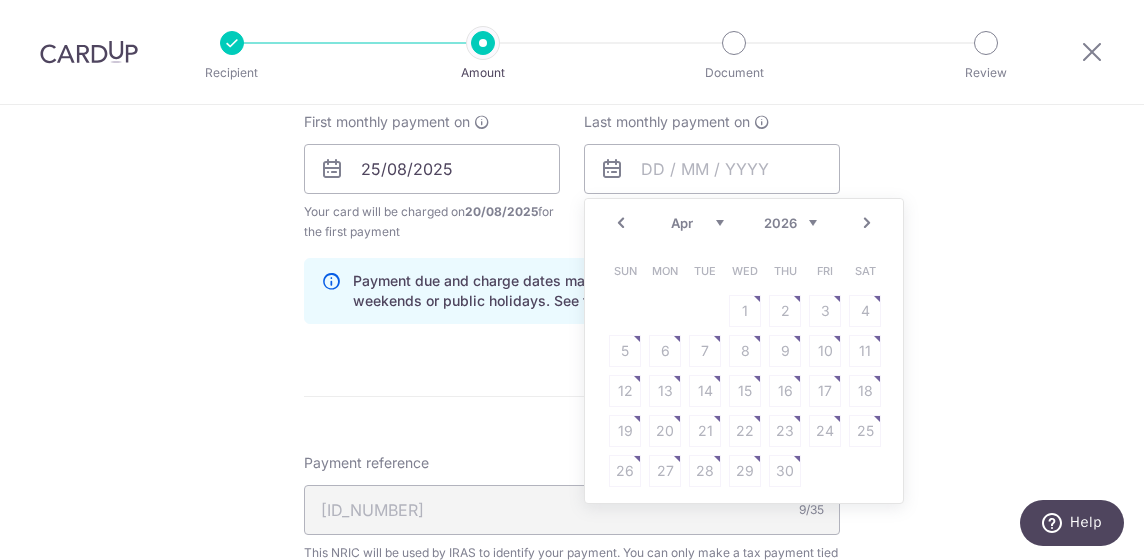 click on "Prev" at bounding box center [621, 223] 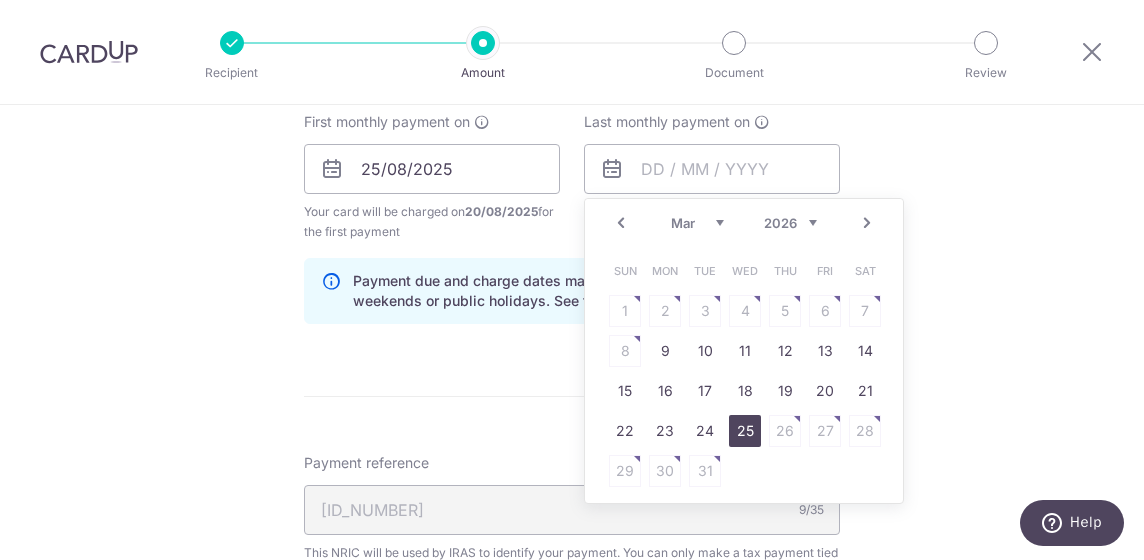 click on "25" at bounding box center [745, 431] 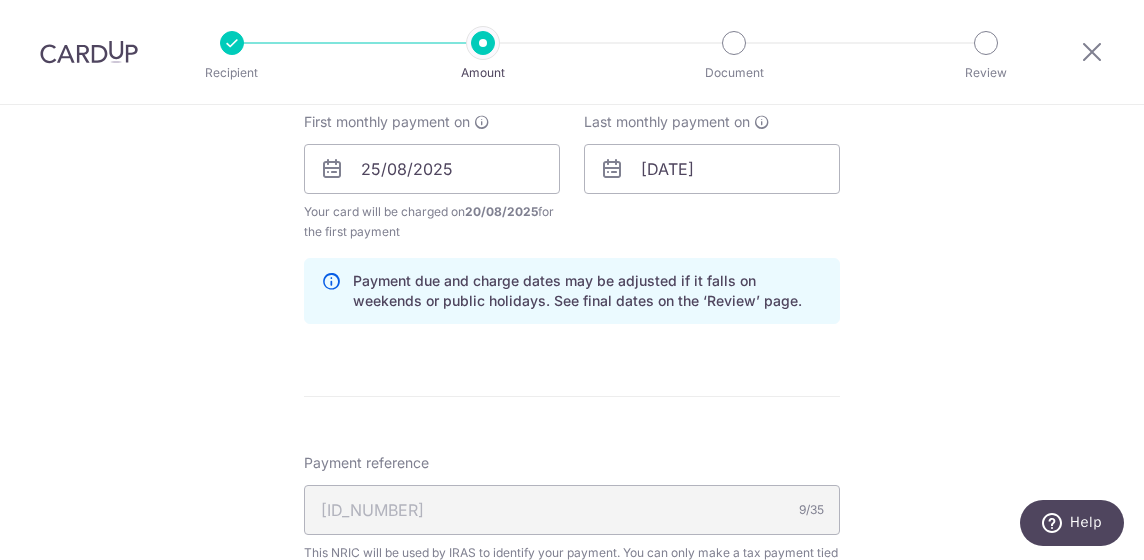 click on "Tell us more about your payment
Enter one-time or monthly payment amount
SGD
1,064.21
1064.21
The  total tax payment amounts scheduled  should not exceed the outstanding balance in your latest Statement of Account.
Card added successfully
Select Card
**** 4540
Add credit card
Your Cards
**** 4540
Secure 256-bit SSL
Text" at bounding box center [572, 19] 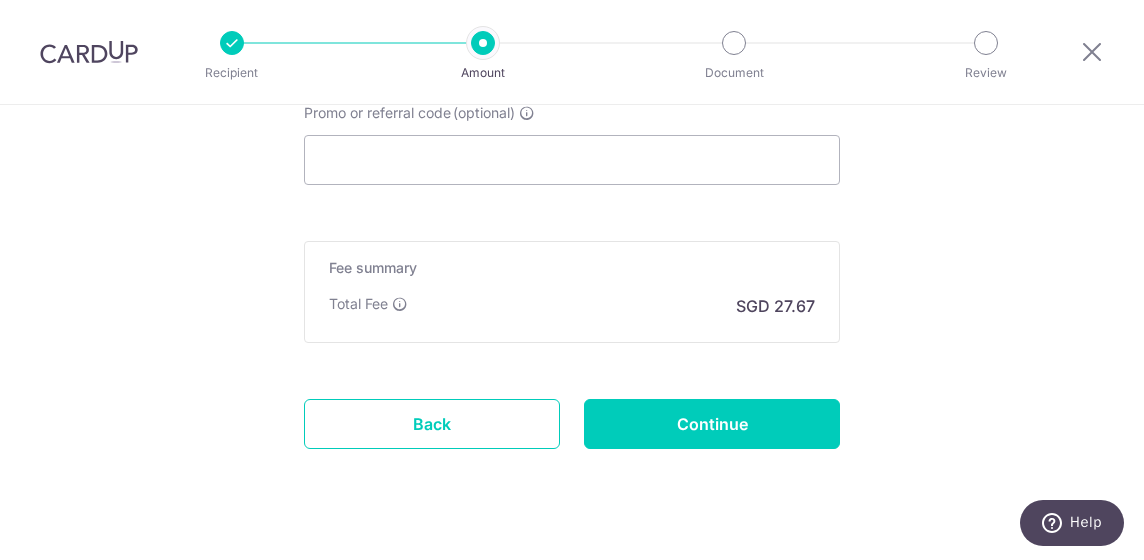 scroll, scrollTop: 1669, scrollLeft: 0, axis: vertical 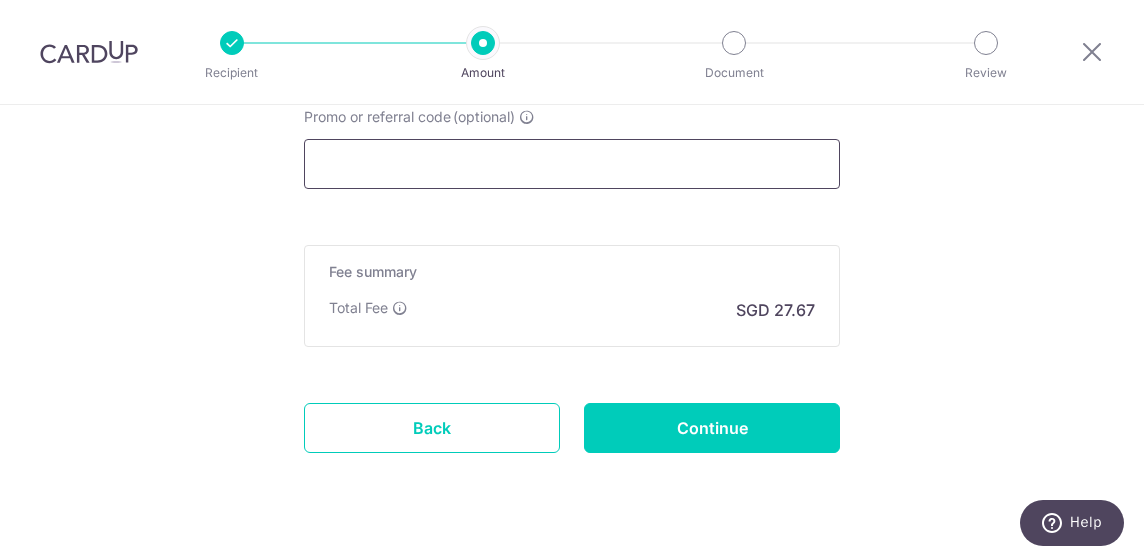 click on "Promo or referral code
(optional)" at bounding box center (572, 164) 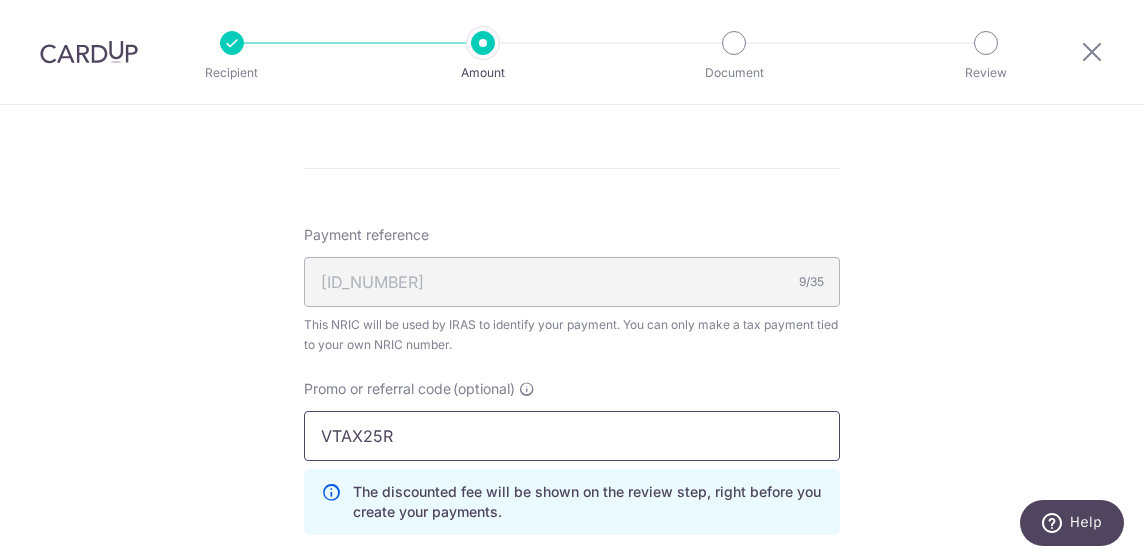 scroll, scrollTop: 1410, scrollLeft: 0, axis: vertical 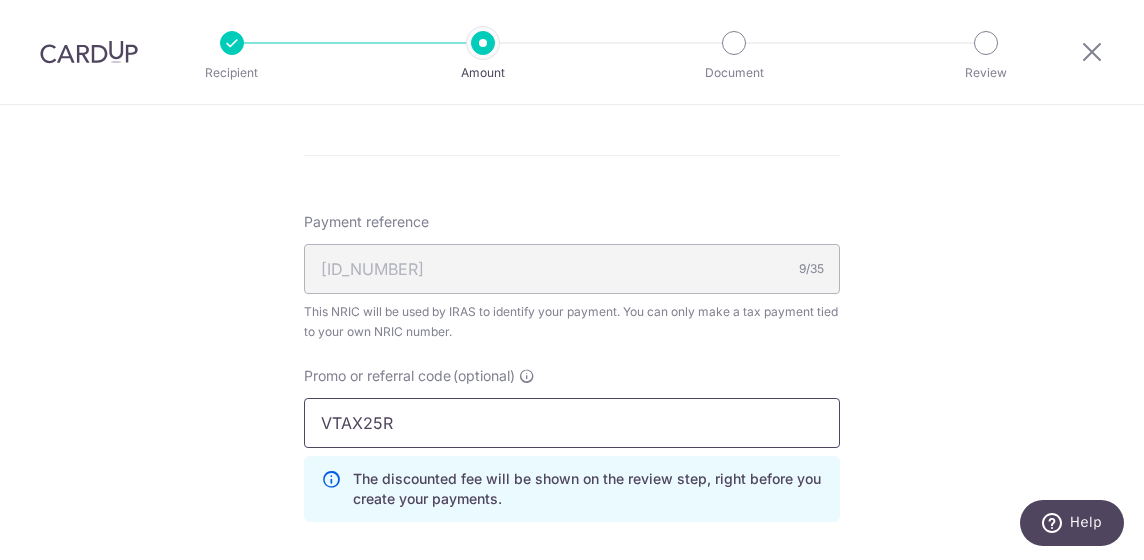 drag, startPoint x: 438, startPoint y: 418, endPoint x: 101, endPoint y: 359, distance: 342.1257 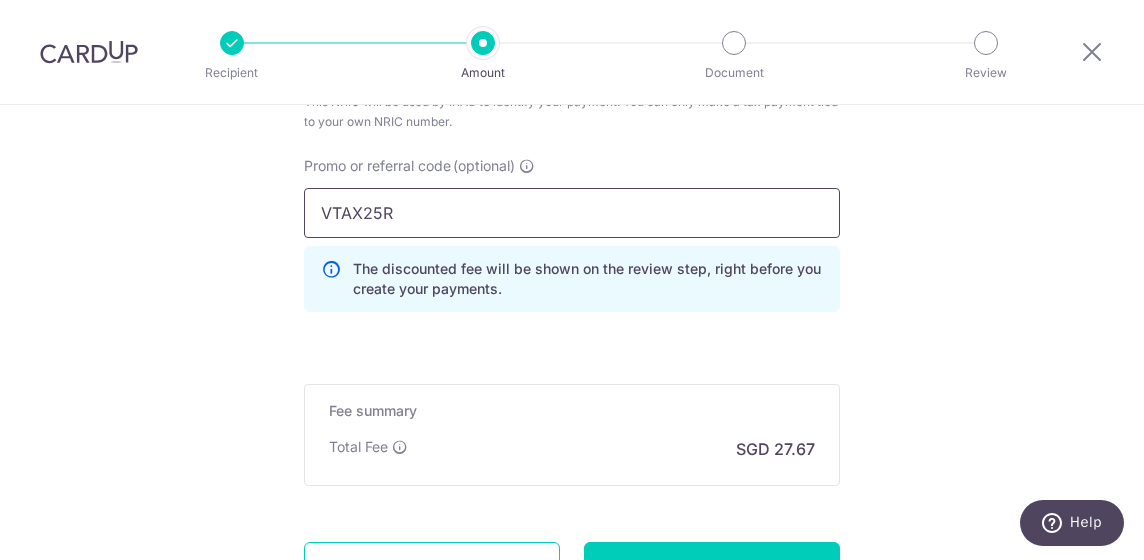 scroll, scrollTop: 1667, scrollLeft: 0, axis: vertical 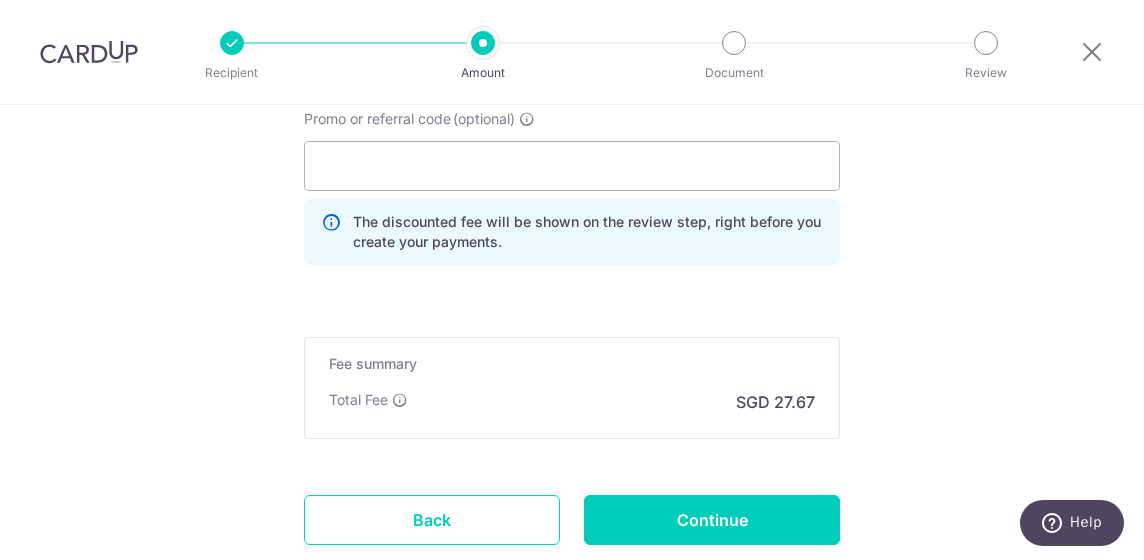click on "Promo or referral code
(optional)
The discounted fee will be shown on the review step, right before you create your payments.
Add" at bounding box center (572, 187) 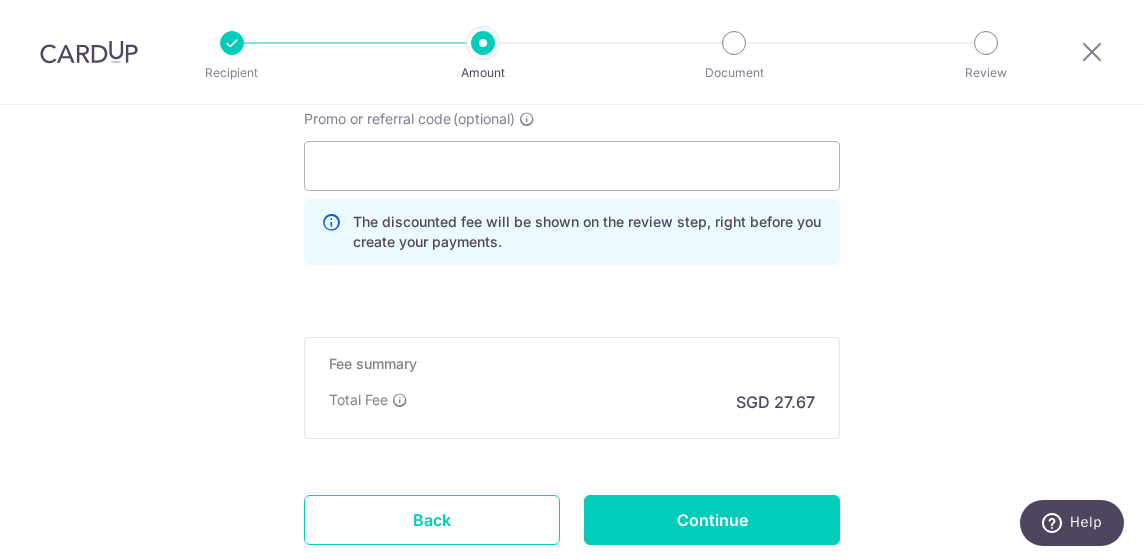 click on "Total Fee
SGD 27.67" at bounding box center [572, 402] 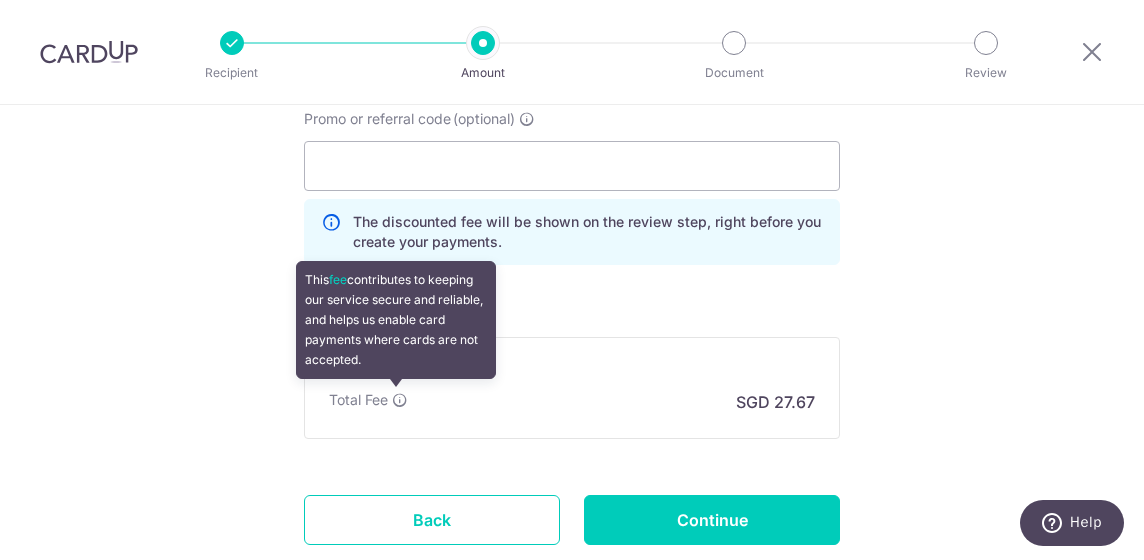 click at bounding box center [400, 400] 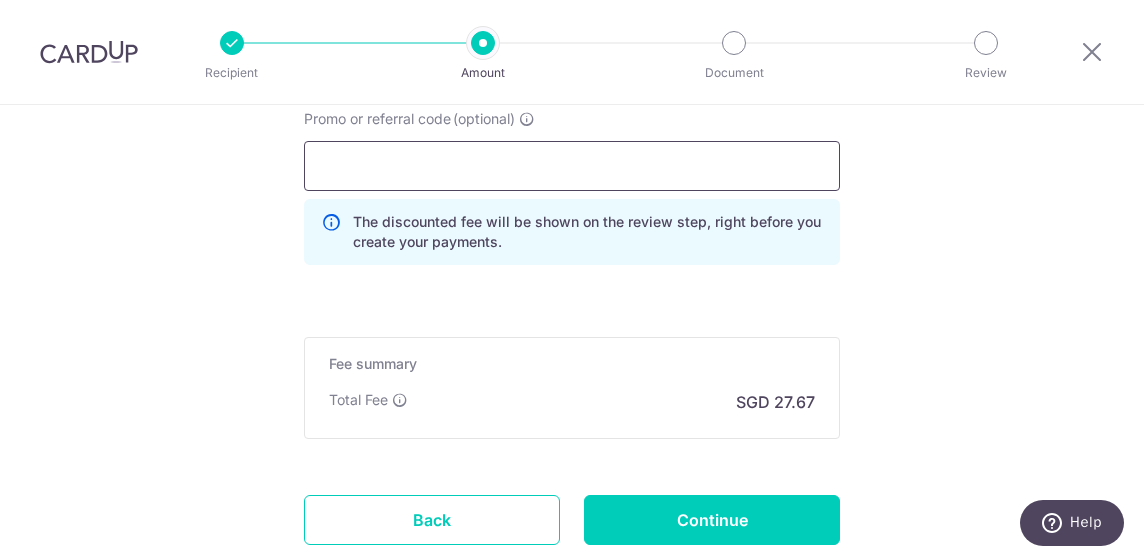 click on "Promo or referral code
(optional)" at bounding box center (572, 166) 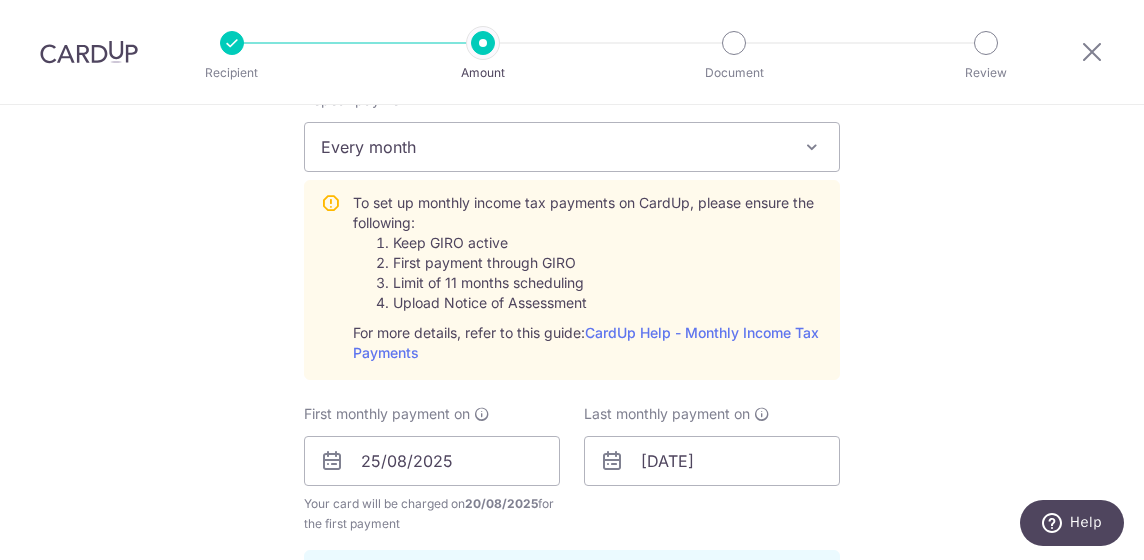 scroll, scrollTop: 0, scrollLeft: 0, axis: both 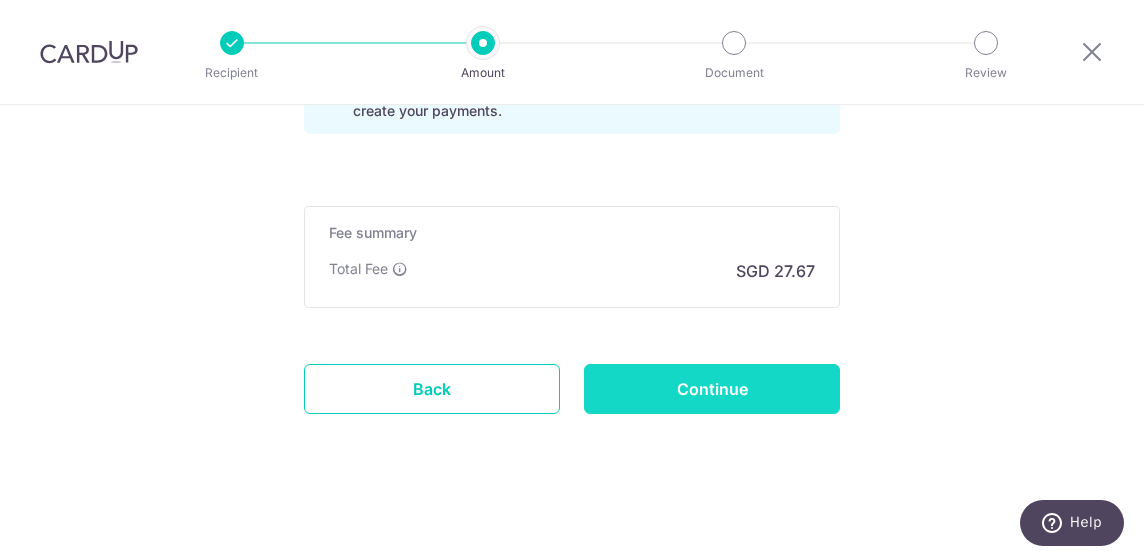 type on "VTAX25R" 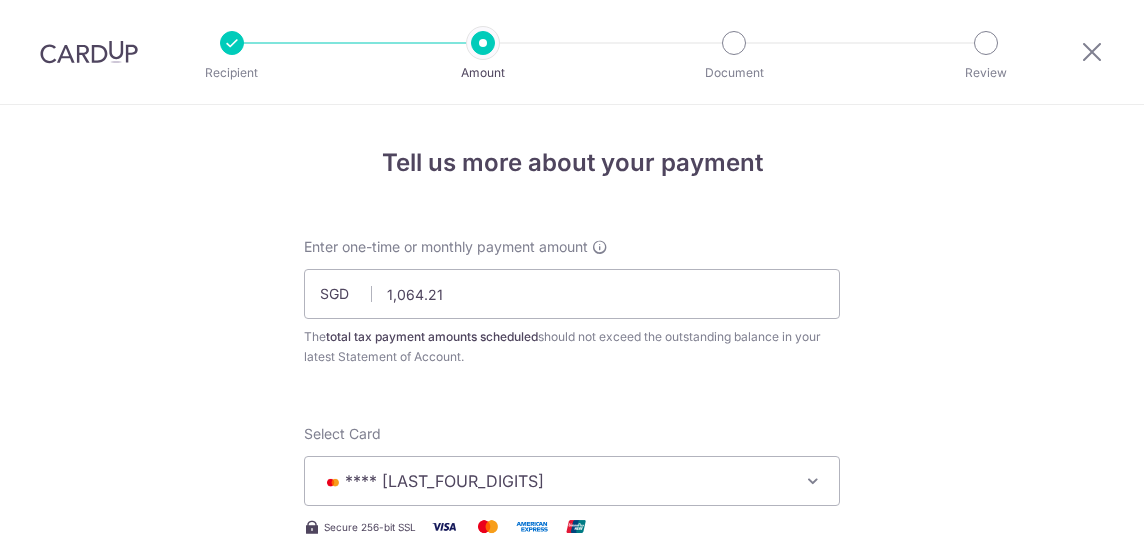 scroll, scrollTop: 0, scrollLeft: 0, axis: both 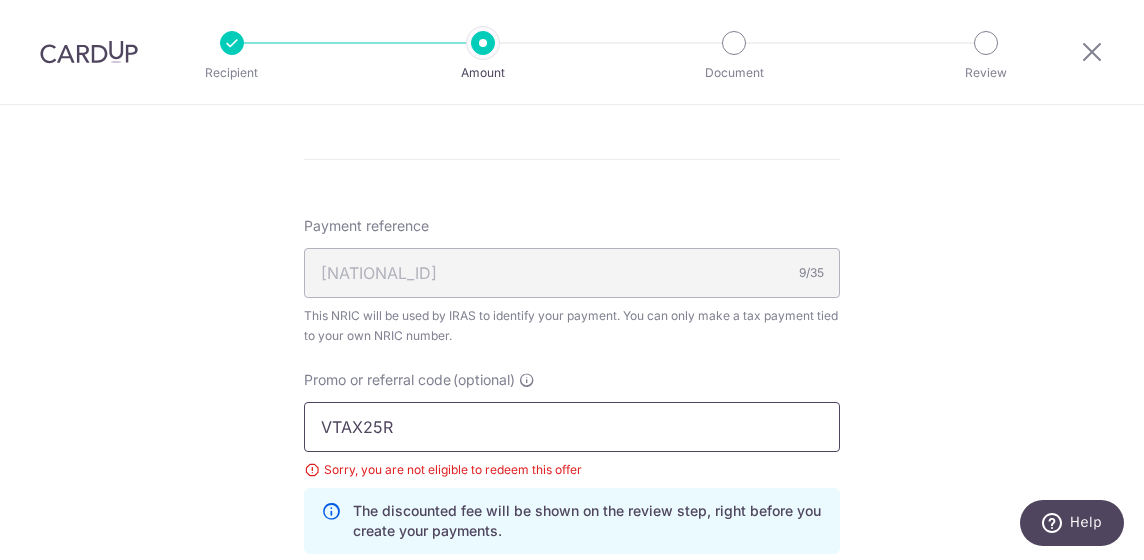 drag, startPoint x: 719, startPoint y: 440, endPoint x: 151, endPoint y: 343, distance: 576.223 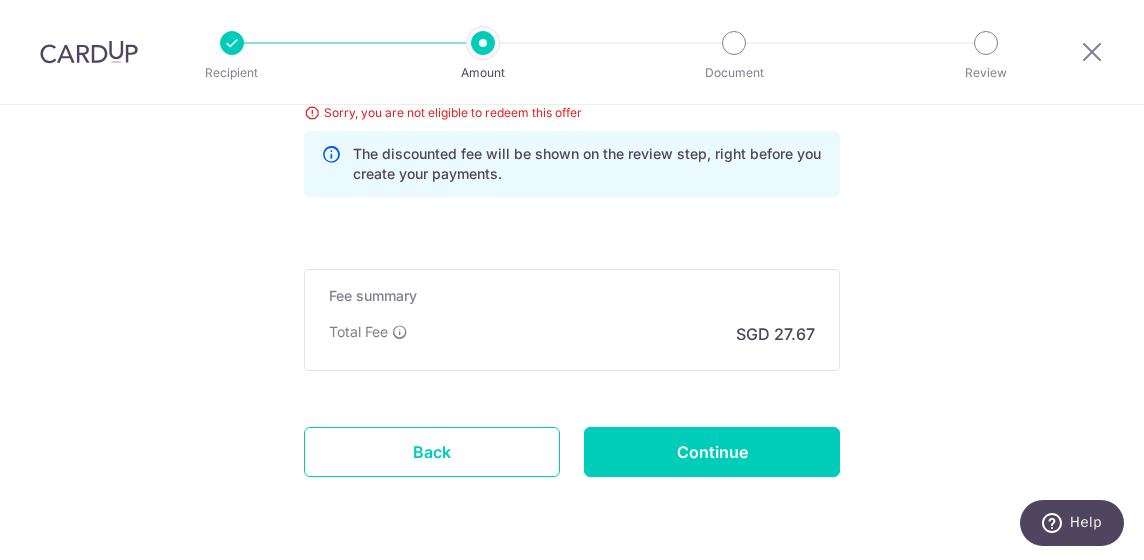 scroll, scrollTop: 1457, scrollLeft: 0, axis: vertical 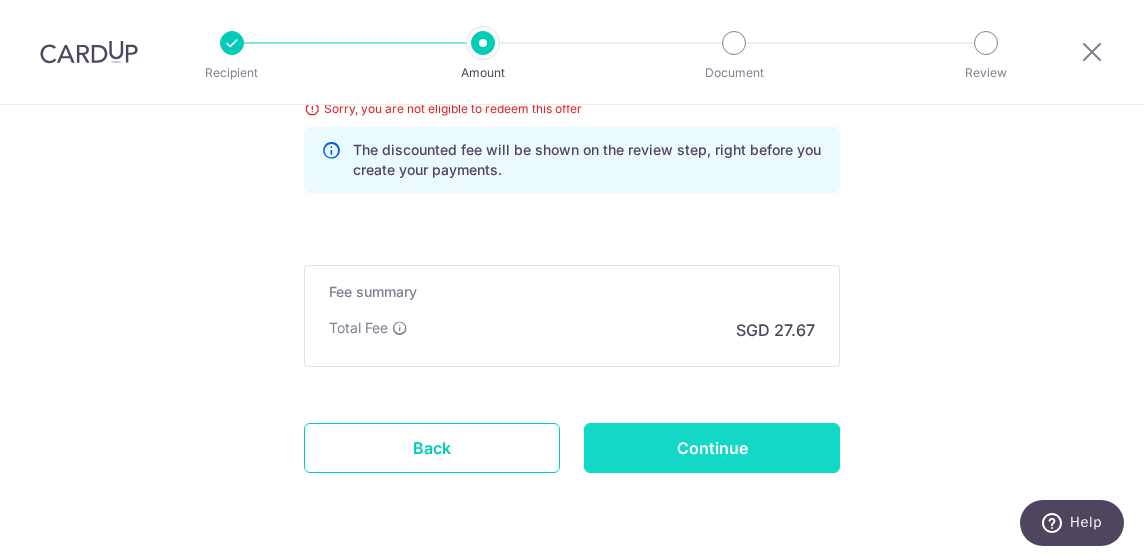 type 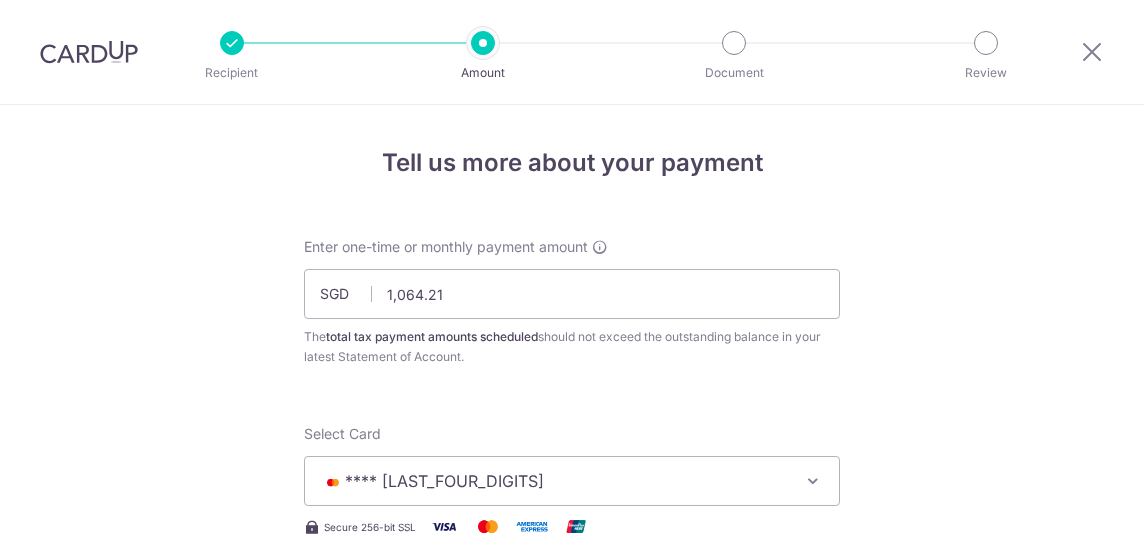 scroll, scrollTop: 0, scrollLeft: 0, axis: both 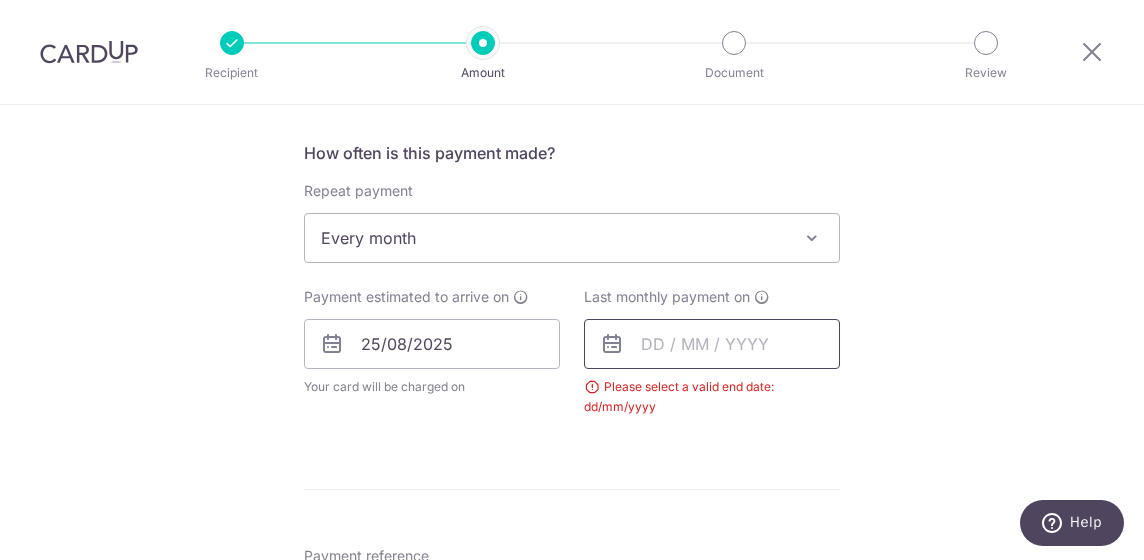 click at bounding box center [712, 344] 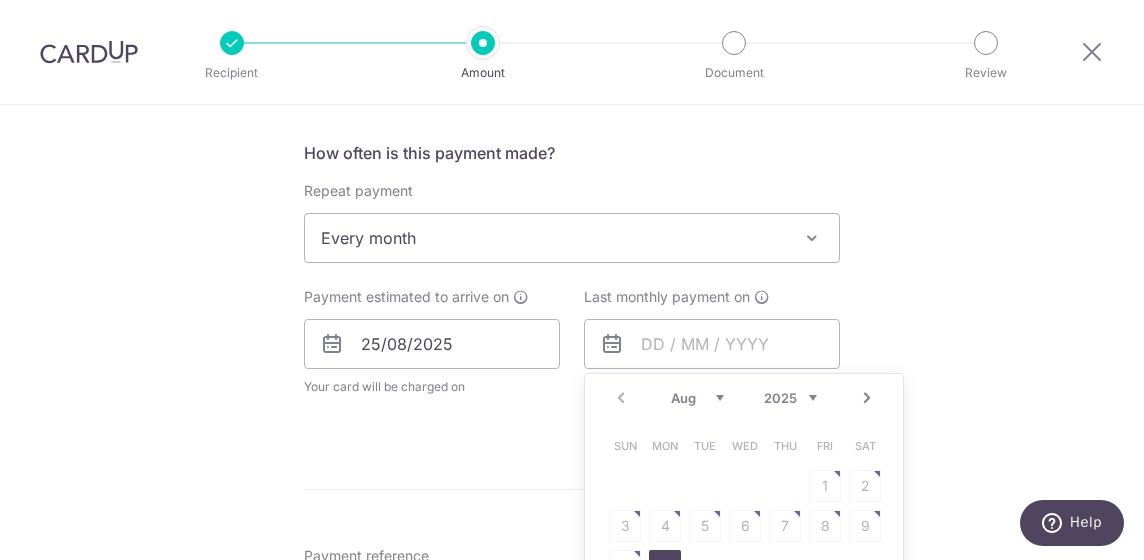 click on "2025 2026" at bounding box center [790, 398] 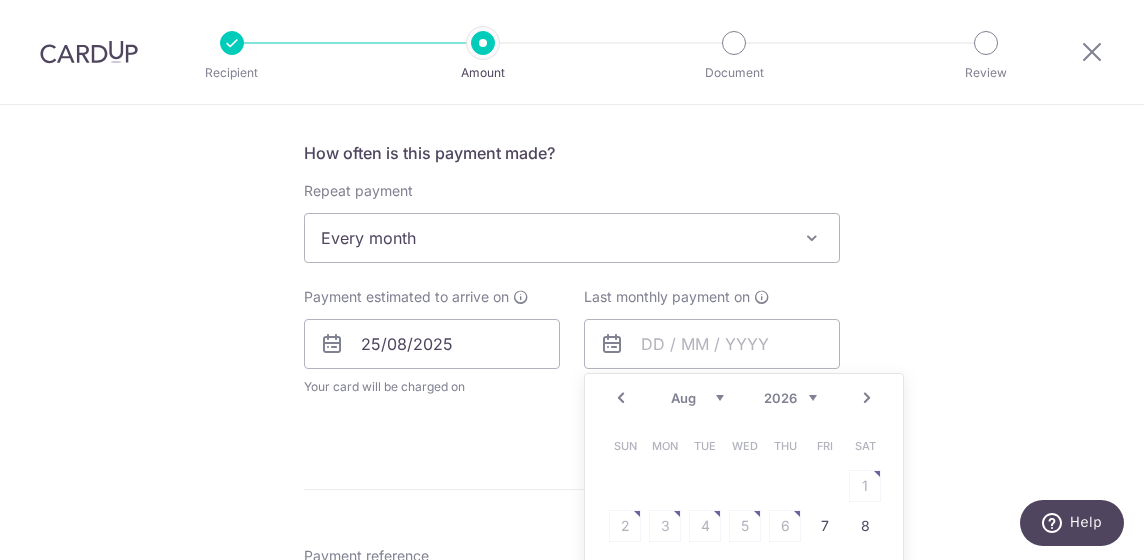 click on "Jan Feb Mar Apr May Jun Jul Aug Sep" at bounding box center (697, 398) 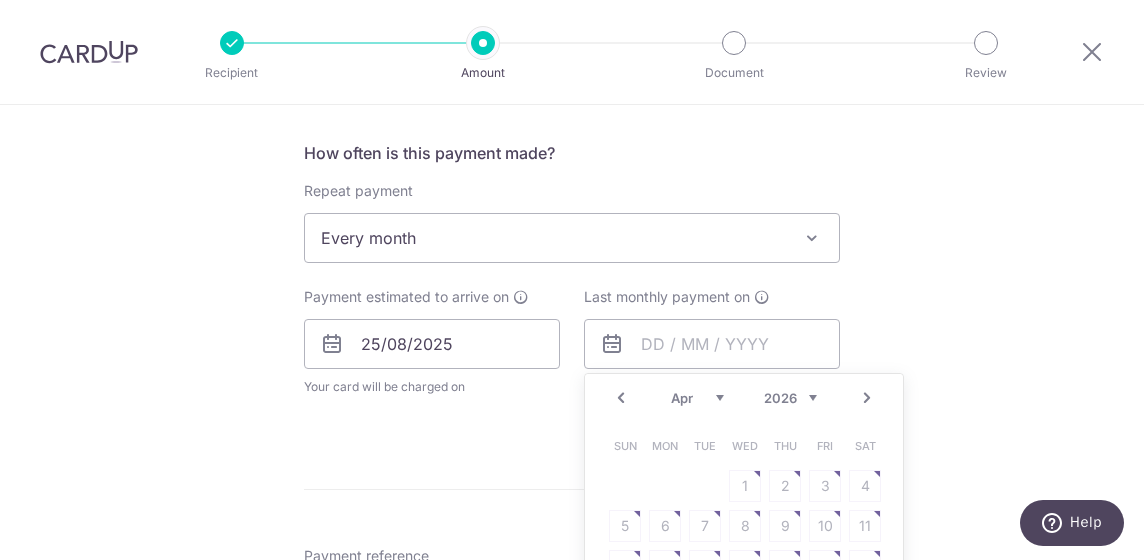 click on "Jan Feb Mar Apr May Jun Jul Aug Sep" at bounding box center [697, 398] 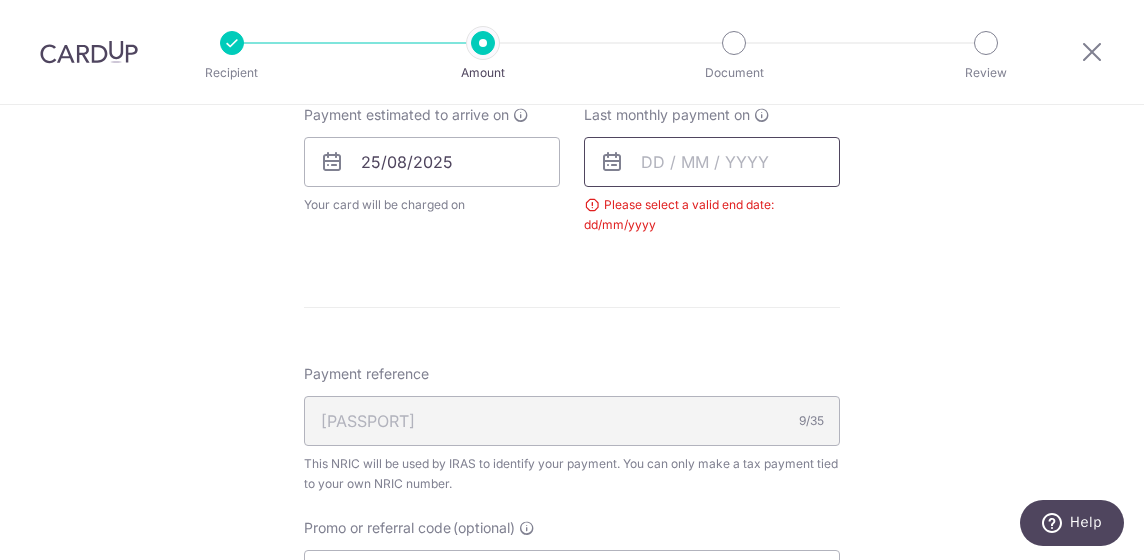 scroll, scrollTop: 964, scrollLeft: 0, axis: vertical 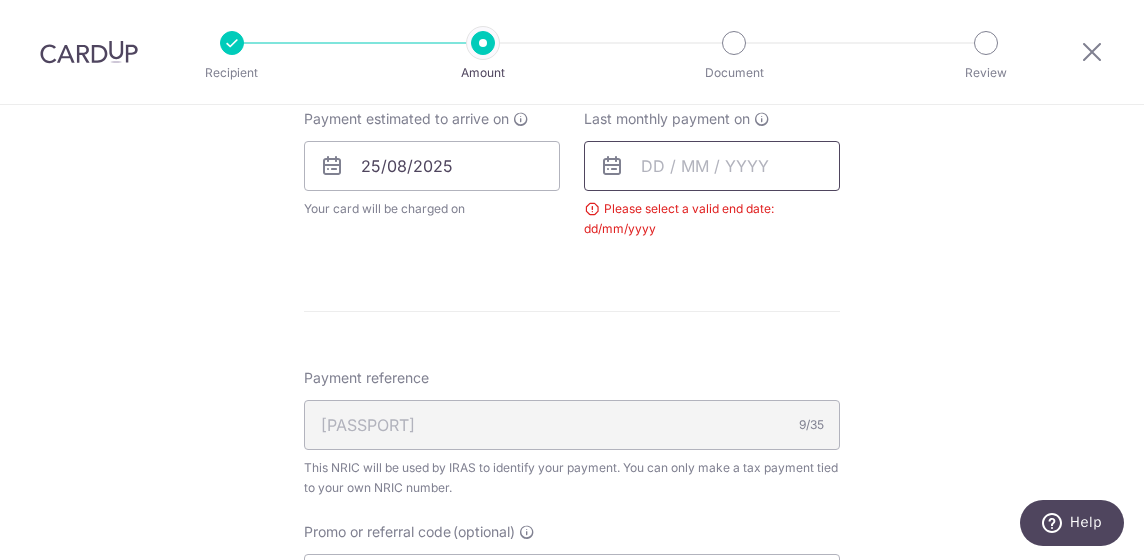 click at bounding box center (712, 166) 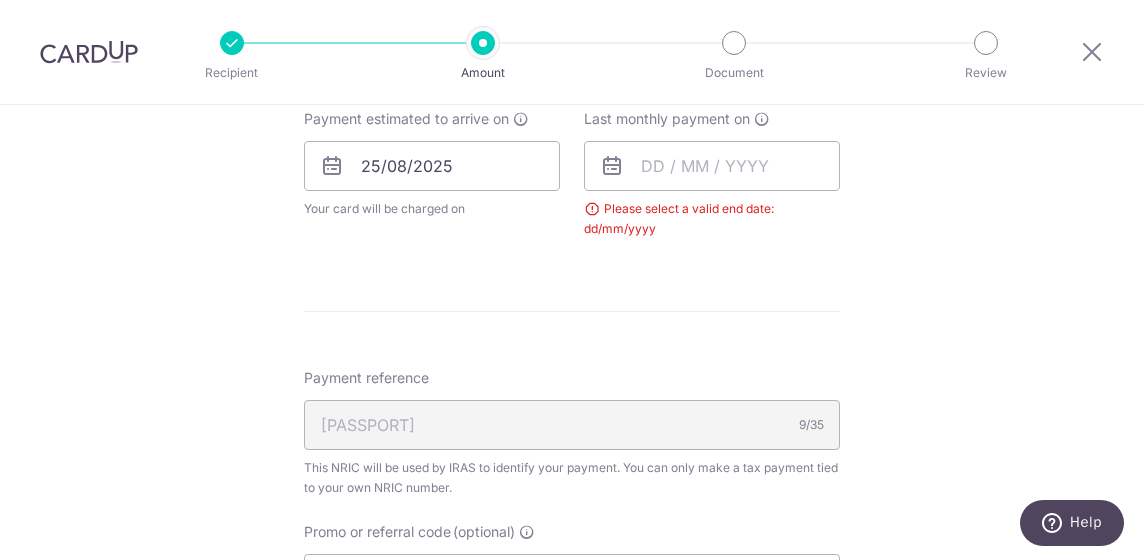 click on "Enter one-time or monthly payment amount
SGD
1,064.21
1064.21
The  total tax payment amounts scheduled  should not exceed the outstanding balance in your latest Statement of Account.
Select Card
**** 4540
Add credit card
Your Cards
**** 4540
Secure 256-bit SSL
Text
New card details
Card" at bounding box center [572, 98] 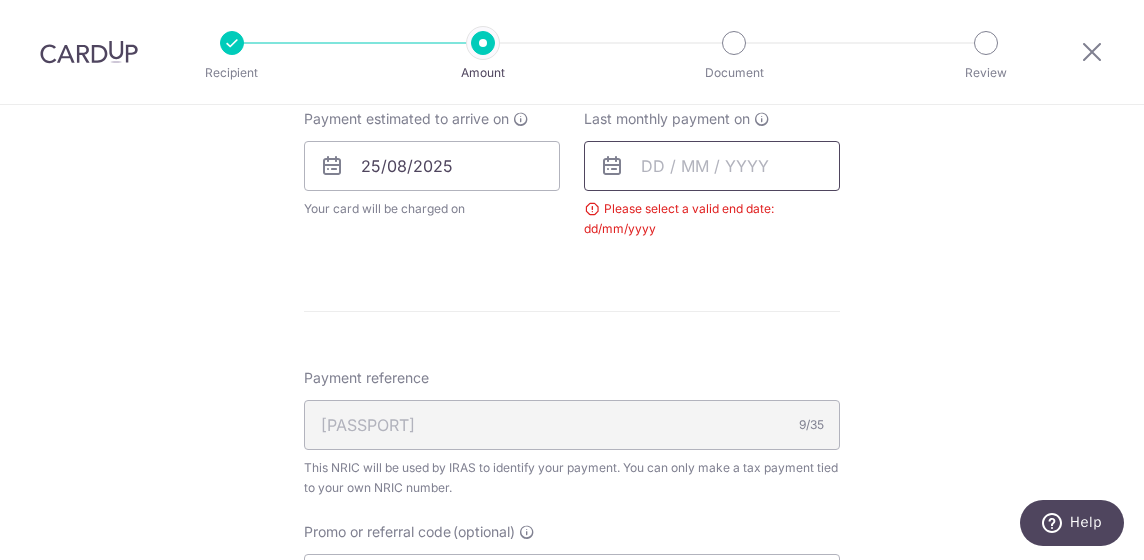 click at bounding box center (712, 166) 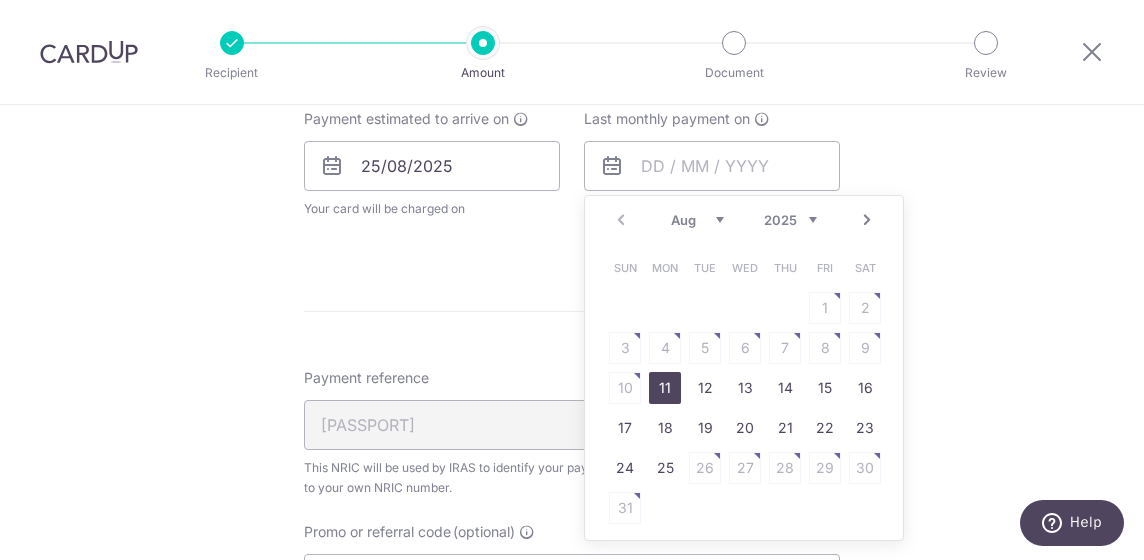 click on "Next" at bounding box center (867, 220) 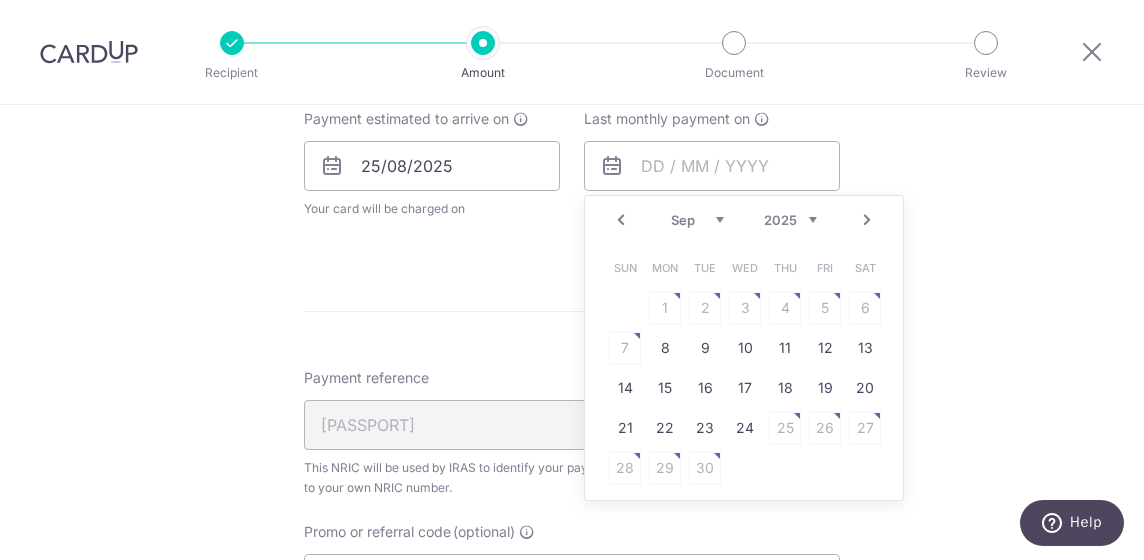 click on "Next" at bounding box center [867, 220] 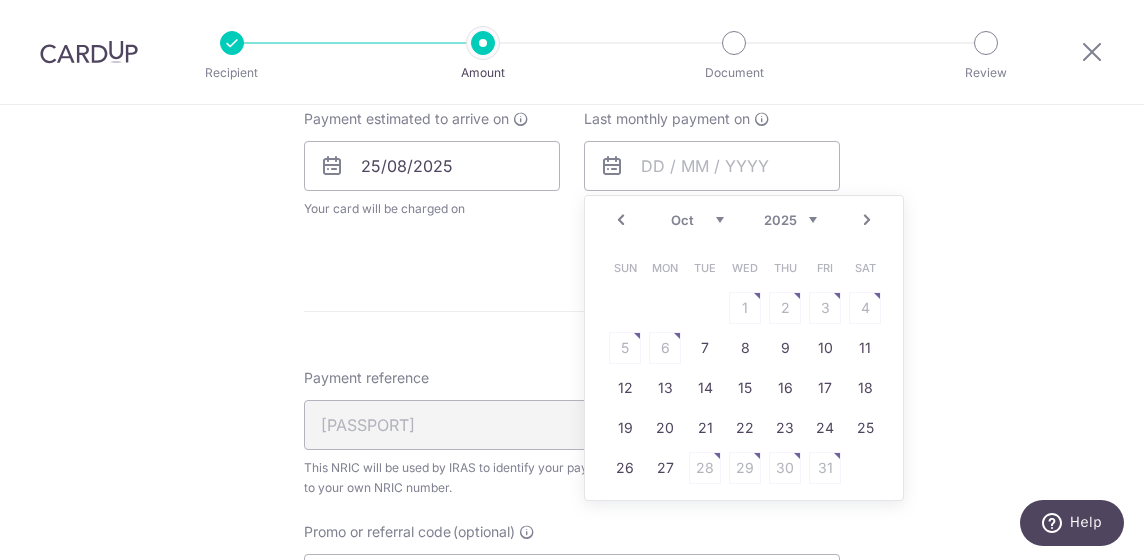click on "Next" at bounding box center [867, 220] 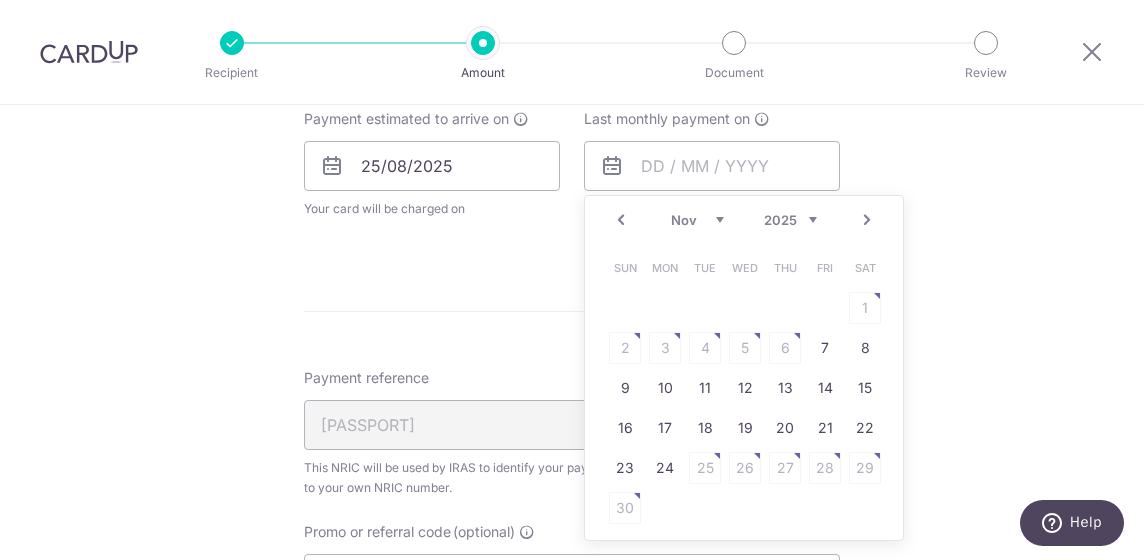 click on "Next" at bounding box center [867, 220] 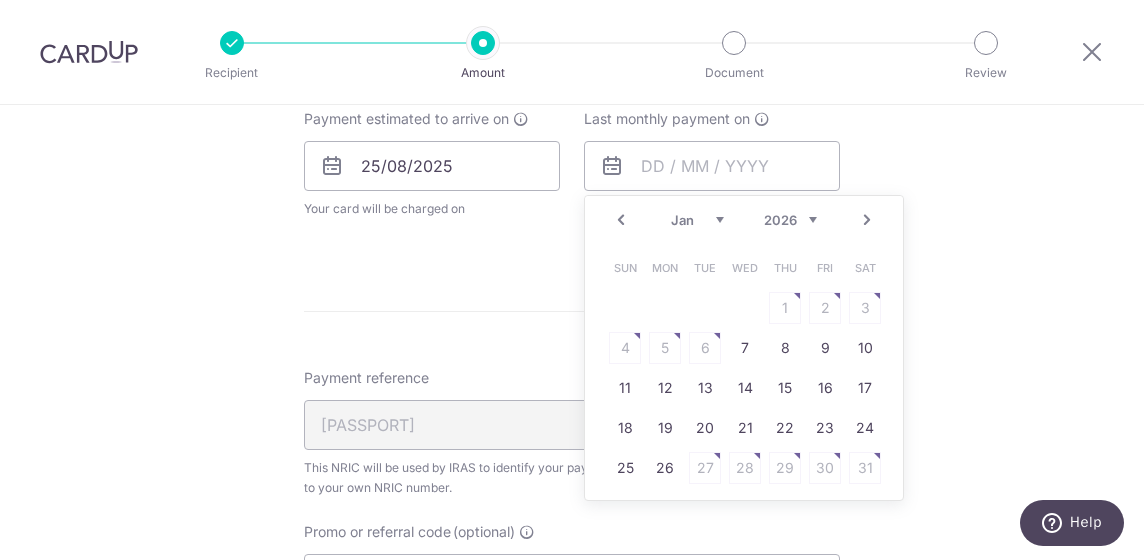 click on "Next" at bounding box center (867, 220) 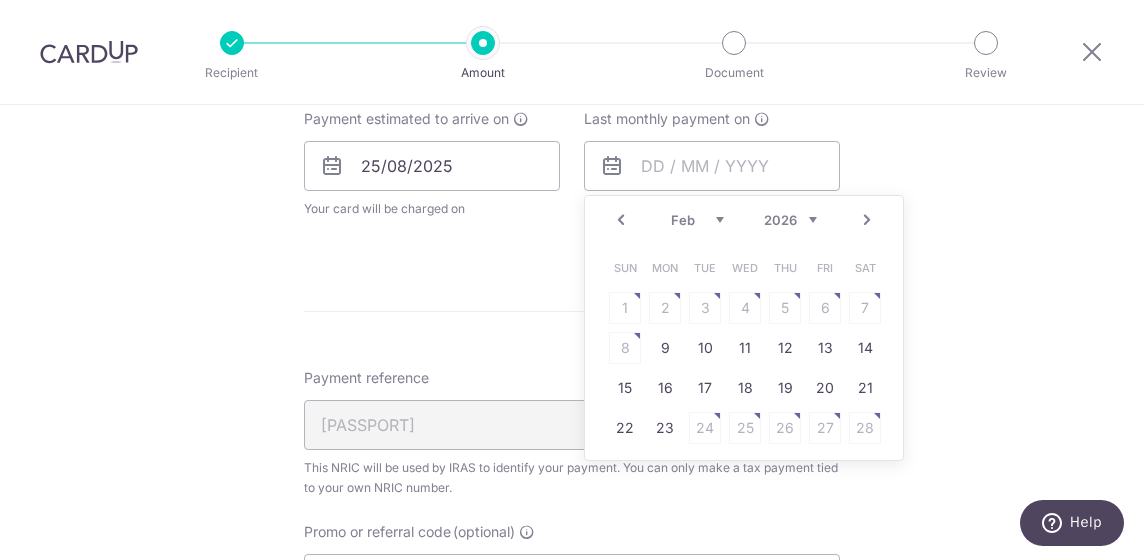 click on "Next" at bounding box center (867, 220) 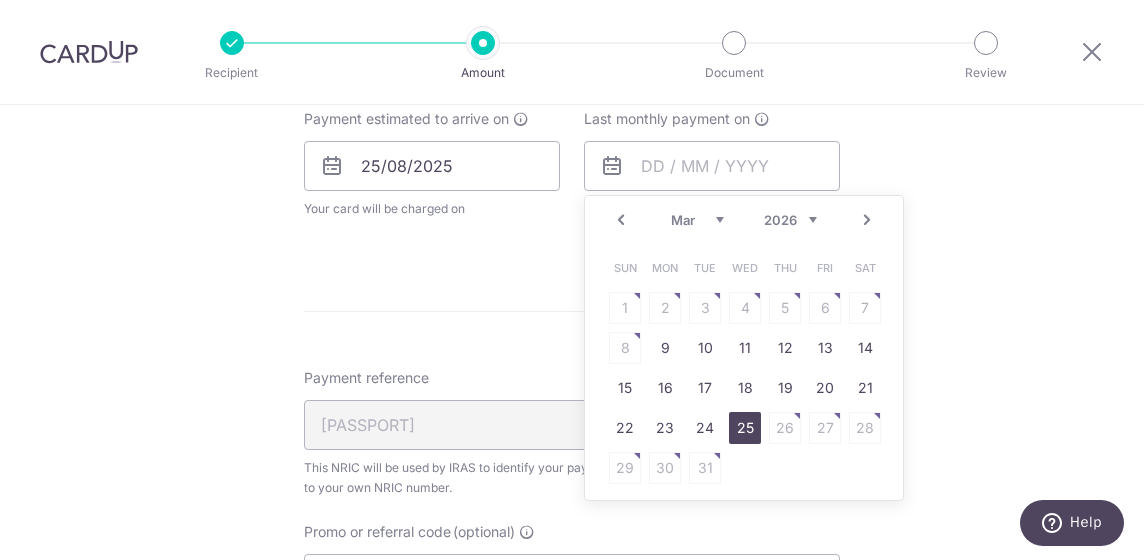 click on "25" at bounding box center [745, 428] 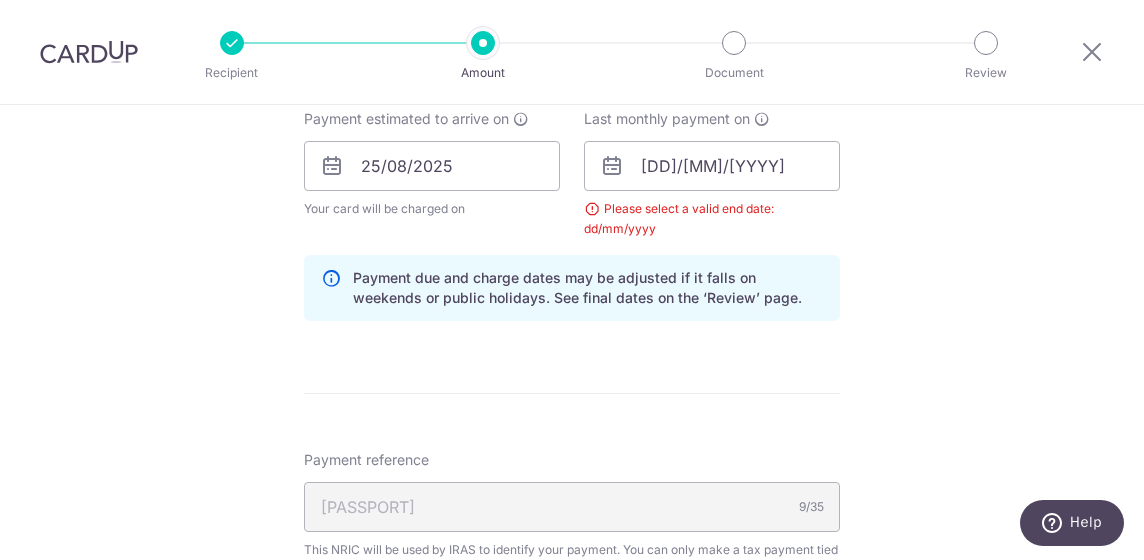 click on "Enter one-time or monthly payment amount
SGD
1,064.21
1064.21
The  total tax payment amounts scheduled  should not exceed the outstanding balance in your latest Statement of Account.
Select Card
**** 4540
Add credit card
Your Cards
**** 4540
Secure 256-bit SSL
Text
New card details
Card" at bounding box center (572, 139) 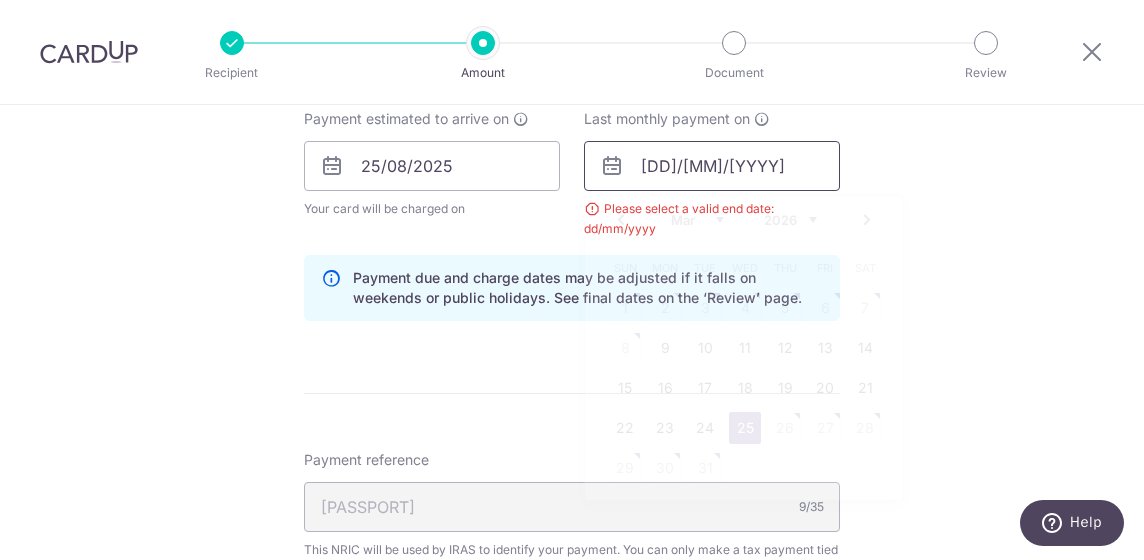 click on "[DATE]" at bounding box center (712, 166) 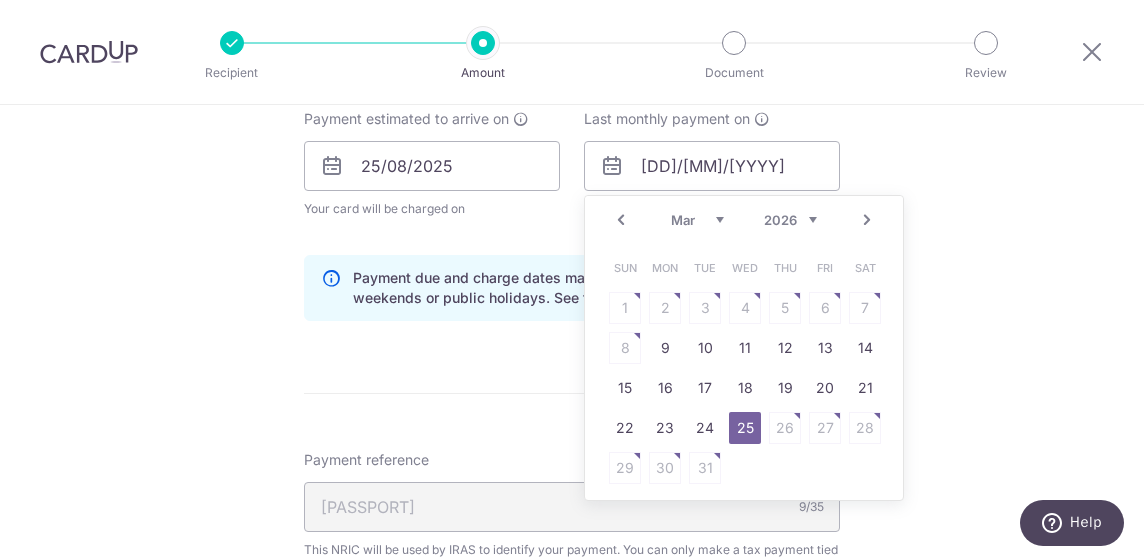 click on "25" at bounding box center (745, 428) 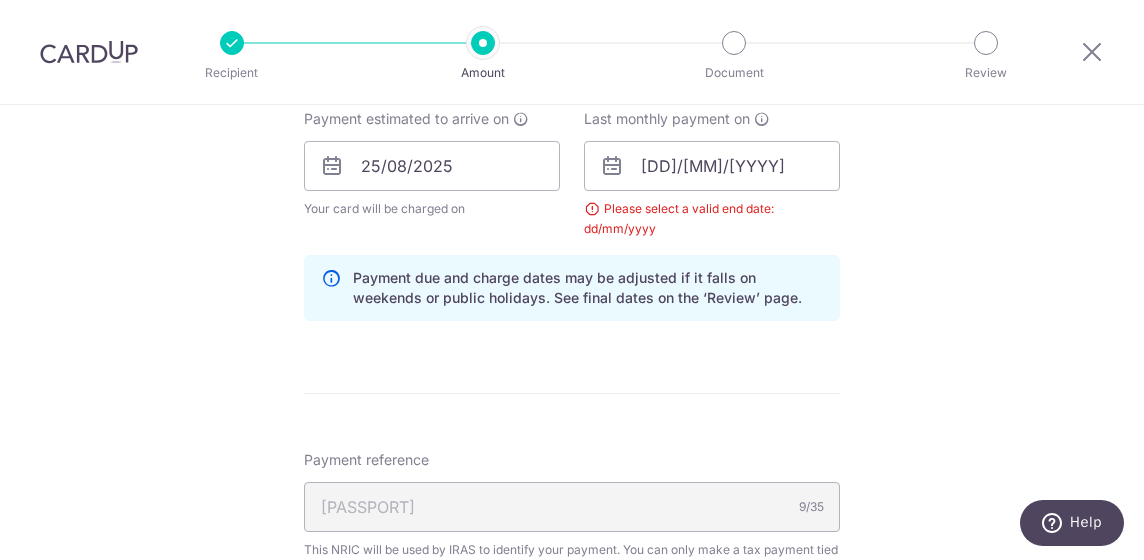 click on "Tell us more about your payment
Enter one-time or monthly payment amount
SGD
1,064.21
1064.21
The  total tax payment amounts scheduled  should not exceed the outstanding balance in your latest Statement of Account.
Select Card
**** 4540
Add credit card
Your Cards
**** 4540
Secure 256-bit SSL
Text
New card details" at bounding box center (572, 120) 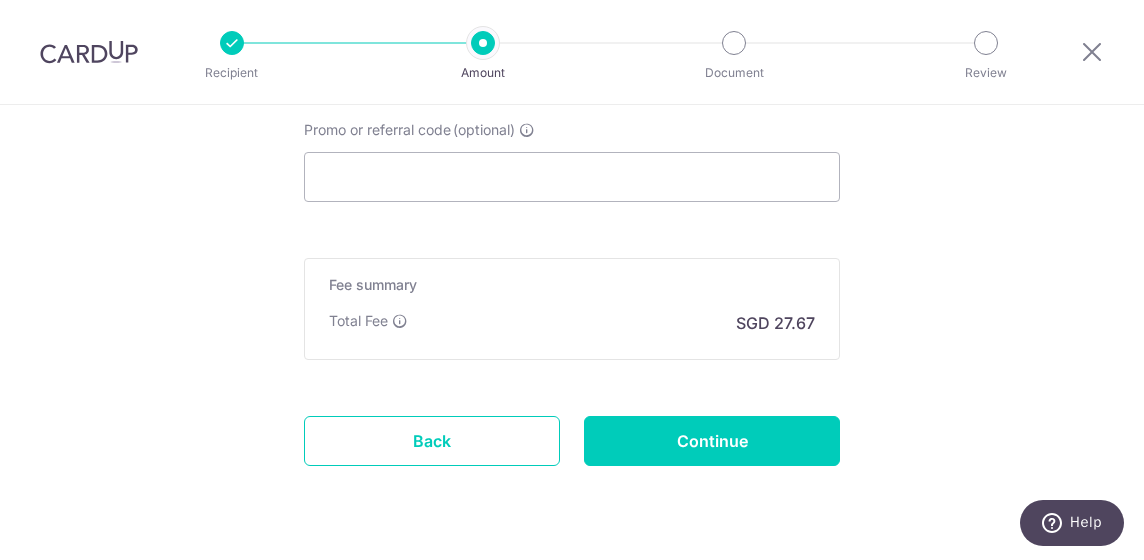 scroll, scrollTop: 1450, scrollLeft: 0, axis: vertical 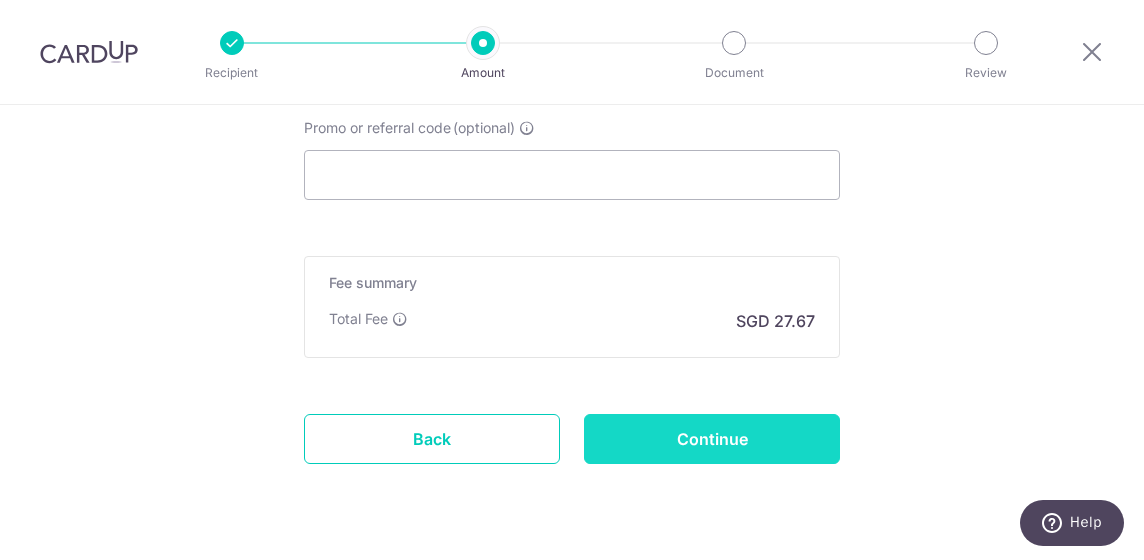 click on "Continue" at bounding box center [712, 439] 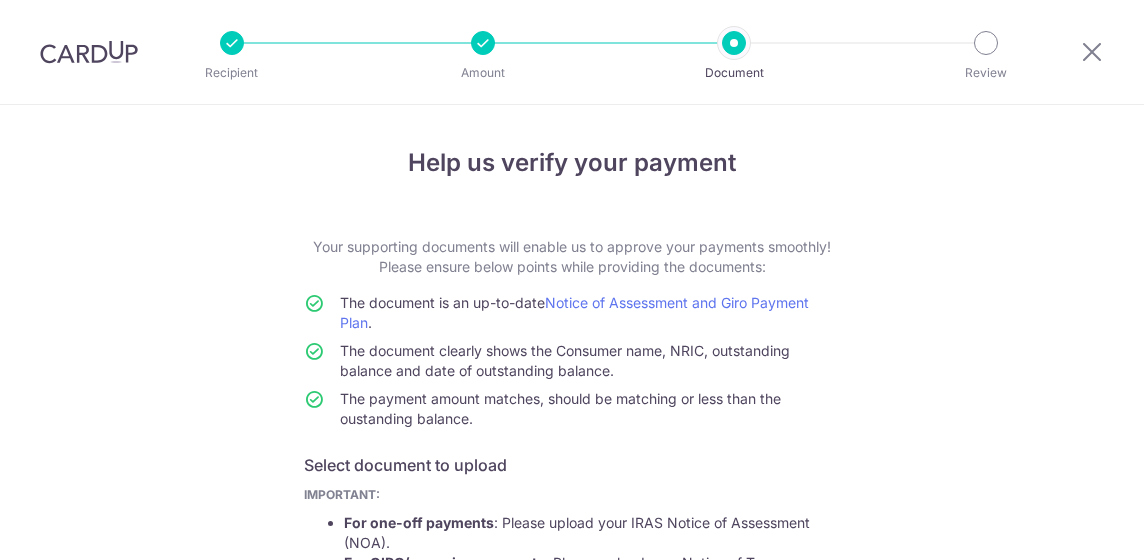 scroll, scrollTop: 0, scrollLeft: 0, axis: both 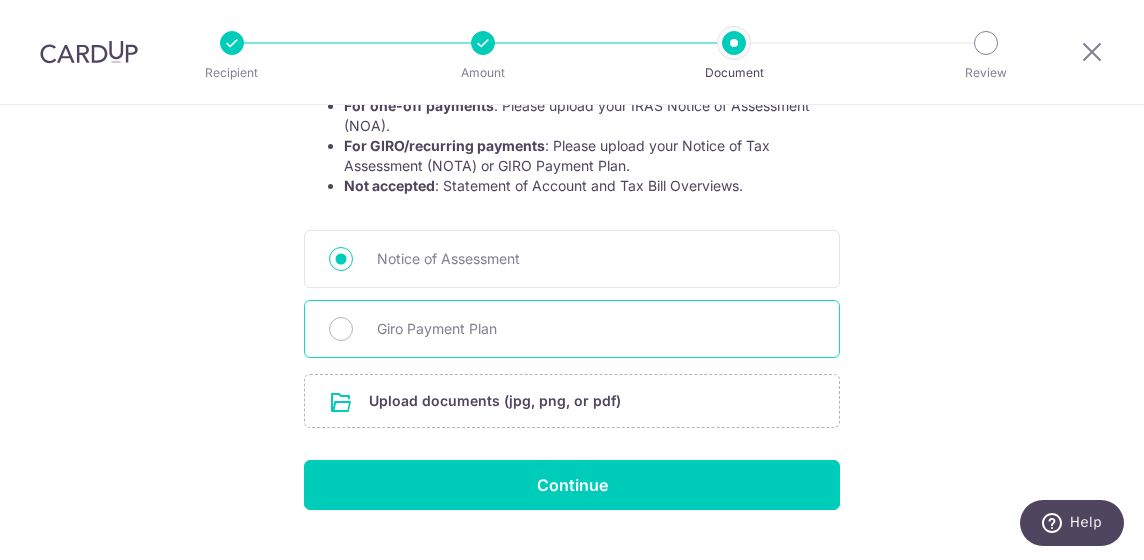 click on "Giro Payment Plan" at bounding box center [596, 329] 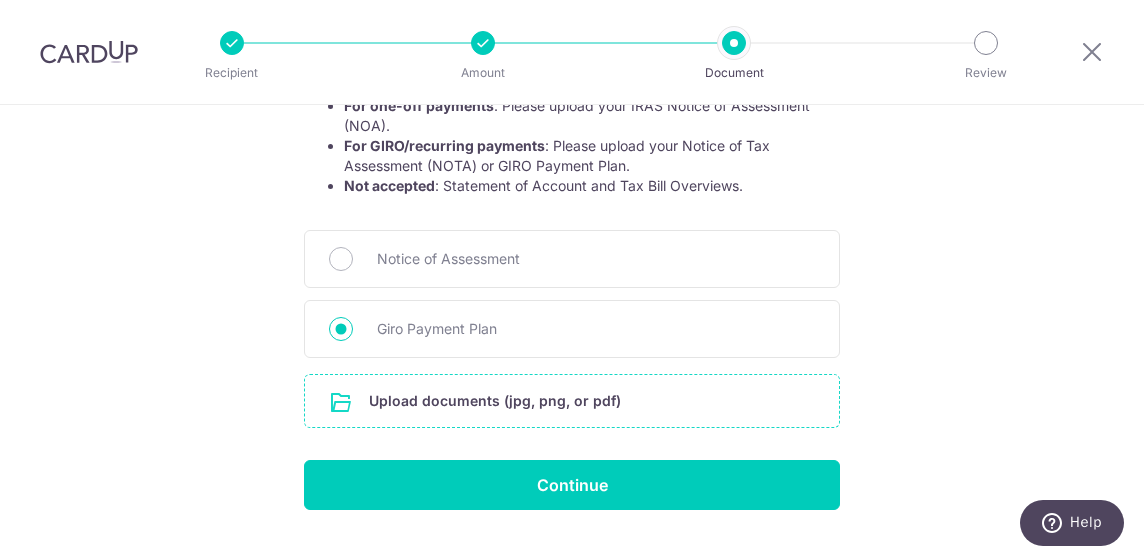click at bounding box center [572, 401] 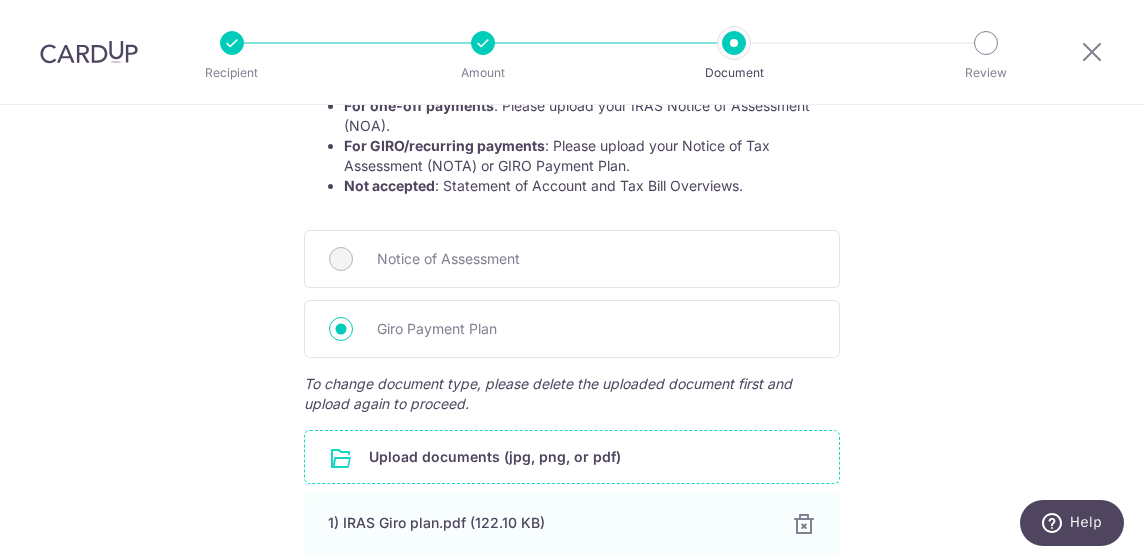 click on "Help us verify your payment
Your supporting documents will enable us to approve your payments smoothly!  Please ensure below points while providing the documents:
The document is an up-to-date  Notice of Assessment and Giro Payment Plan .
The document clearly shows the Consumer name, NRIC, outstanding balance and date of outstanding balance.
The payment amount matches, should be matching or less than the oustanding balance.
Select document to upload
IMPORTANT:   For one-off payments : Please upload your IRAS Notice of Assessment (NOA).   For GIRO/recurring payments : Please upload your Notice of Tax Assessment (NOTA) or GIRO Payment Plan.   Not accepted : Statement of Account and Tax Bill Overviews." at bounding box center [572, 215] 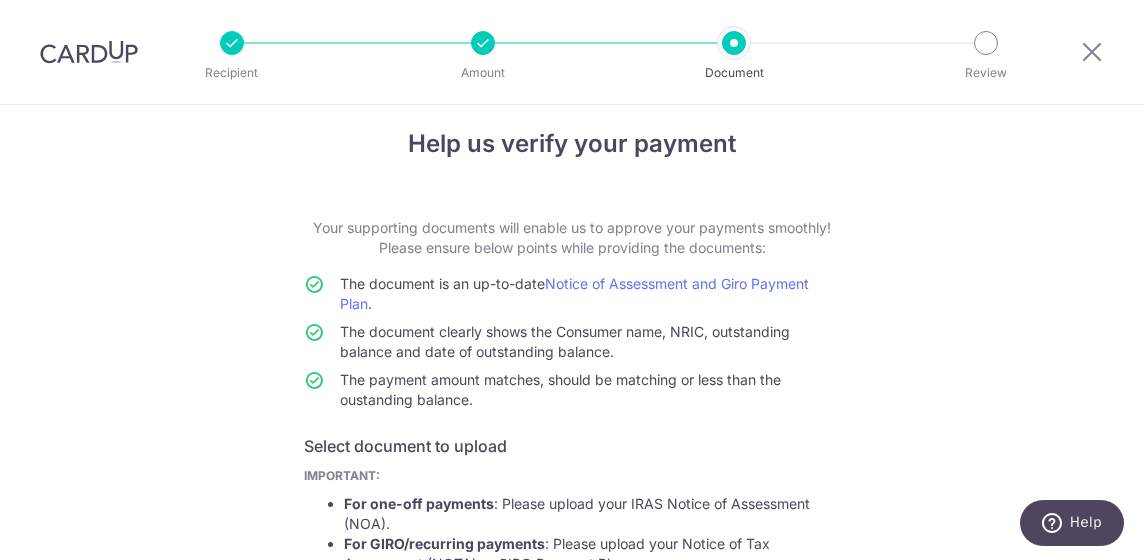 scroll, scrollTop: 19, scrollLeft: 0, axis: vertical 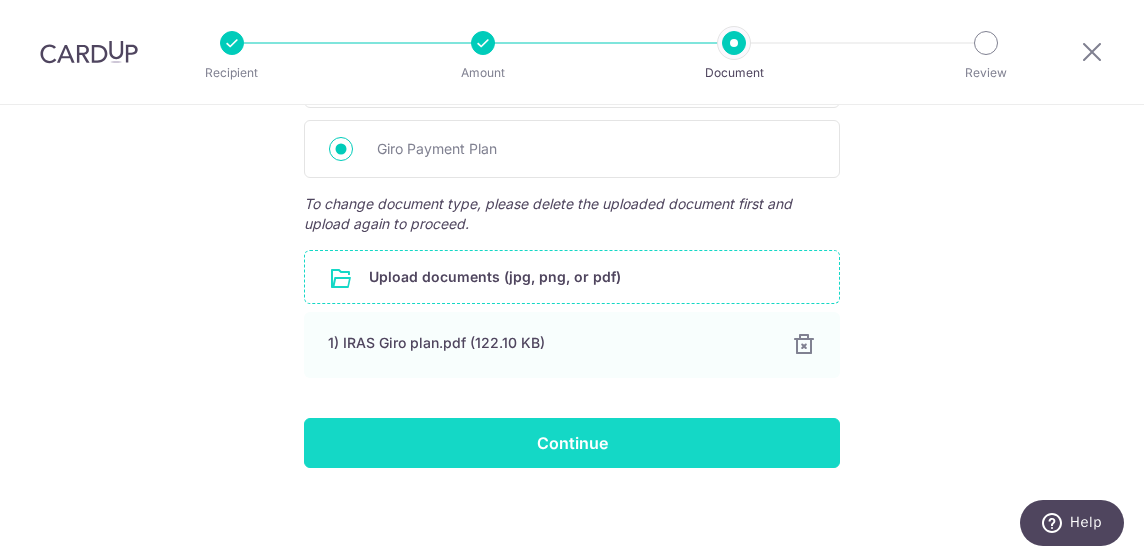 click on "Continue" at bounding box center [572, 443] 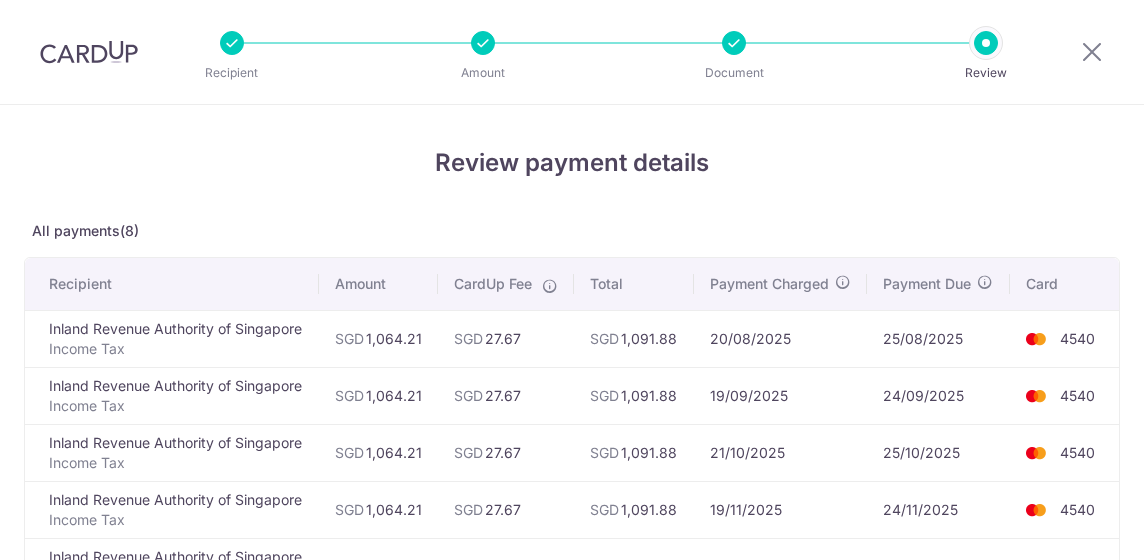 scroll, scrollTop: 0, scrollLeft: 0, axis: both 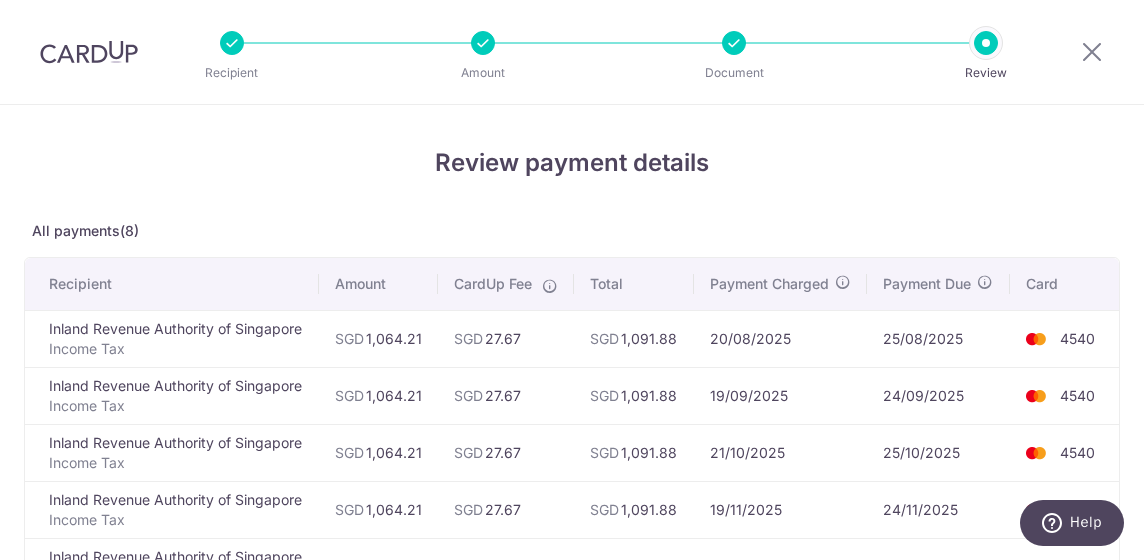 click on "Review payment details" at bounding box center (572, 163) 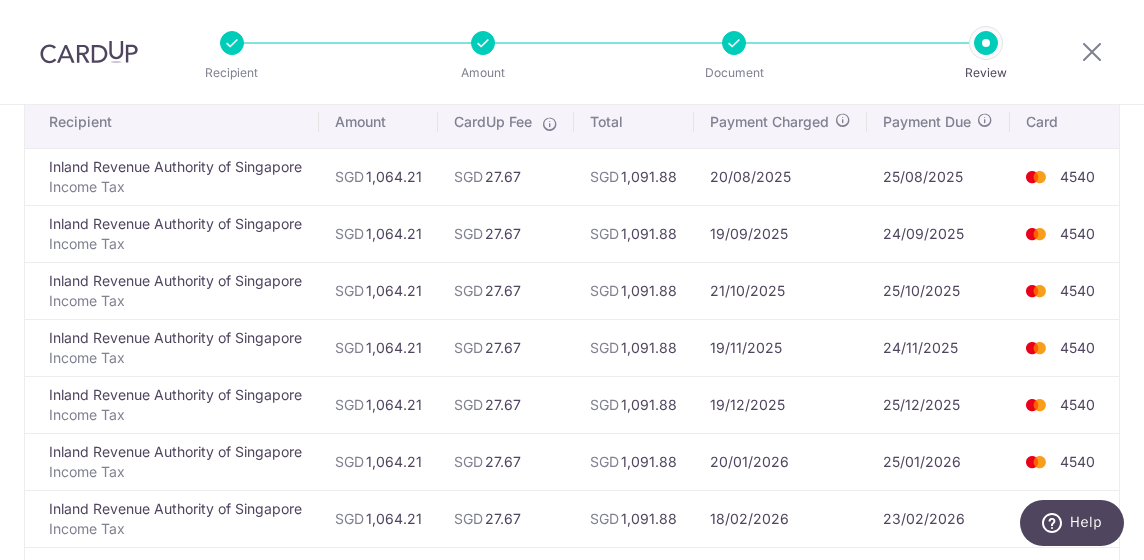 scroll, scrollTop: 0, scrollLeft: 0, axis: both 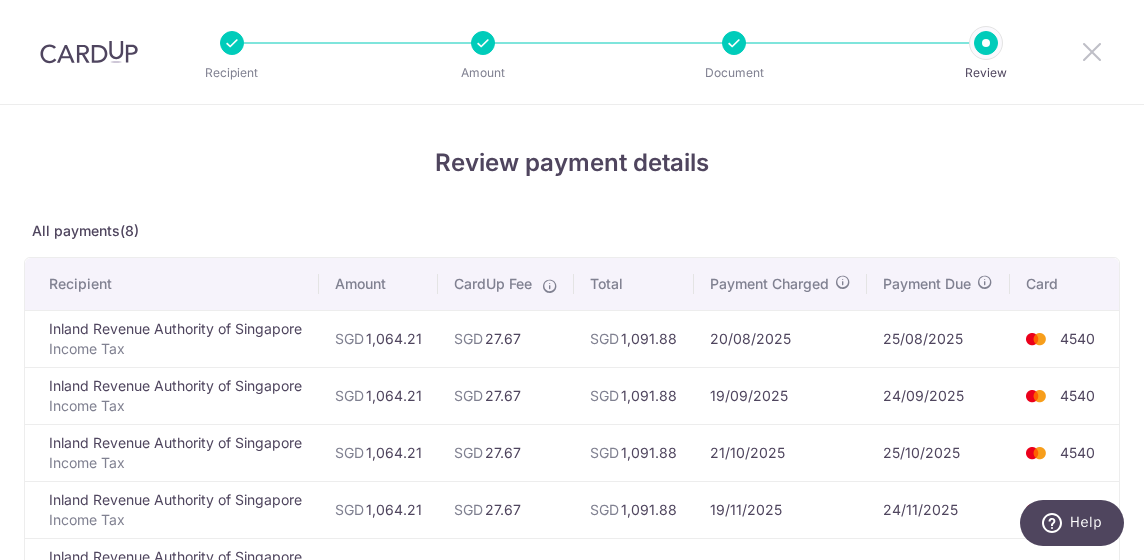 drag, startPoint x: 1102, startPoint y: 53, endPoint x: 672, endPoint y: 88, distance: 431.42206 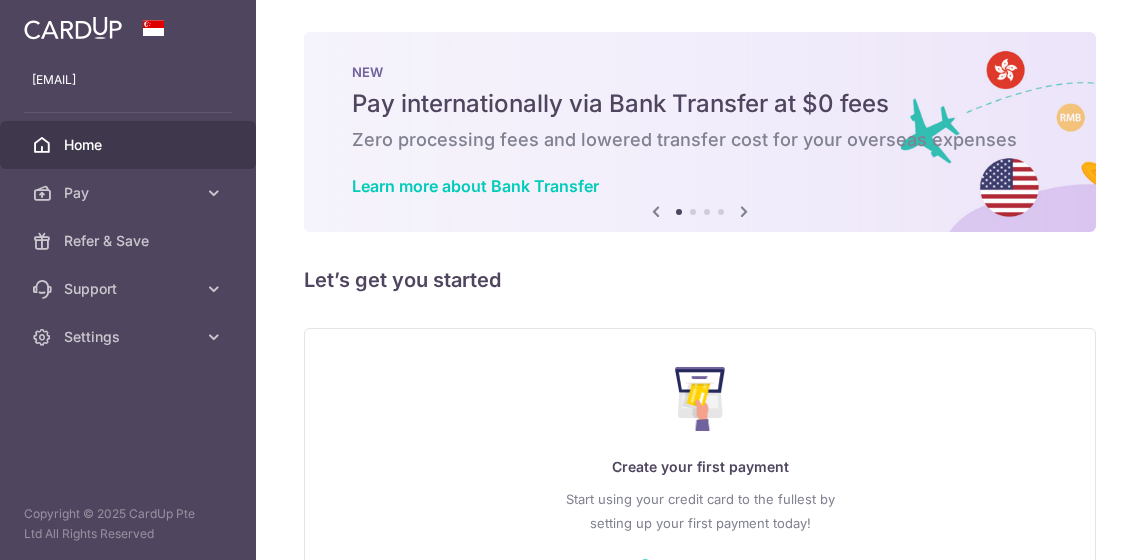 scroll, scrollTop: 0, scrollLeft: 0, axis: both 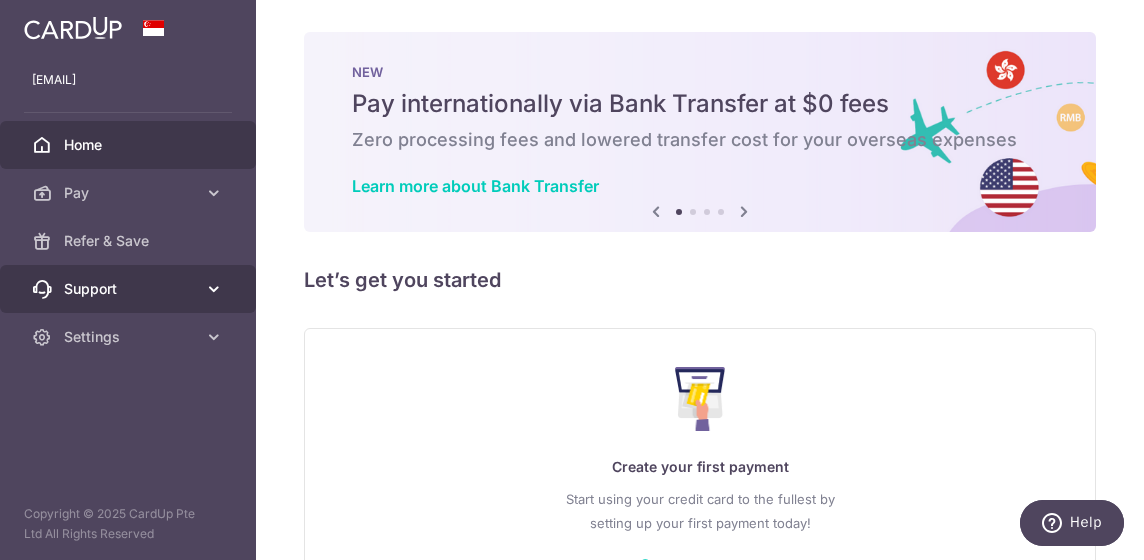 click on "Support" at bounding box center (130, 289) 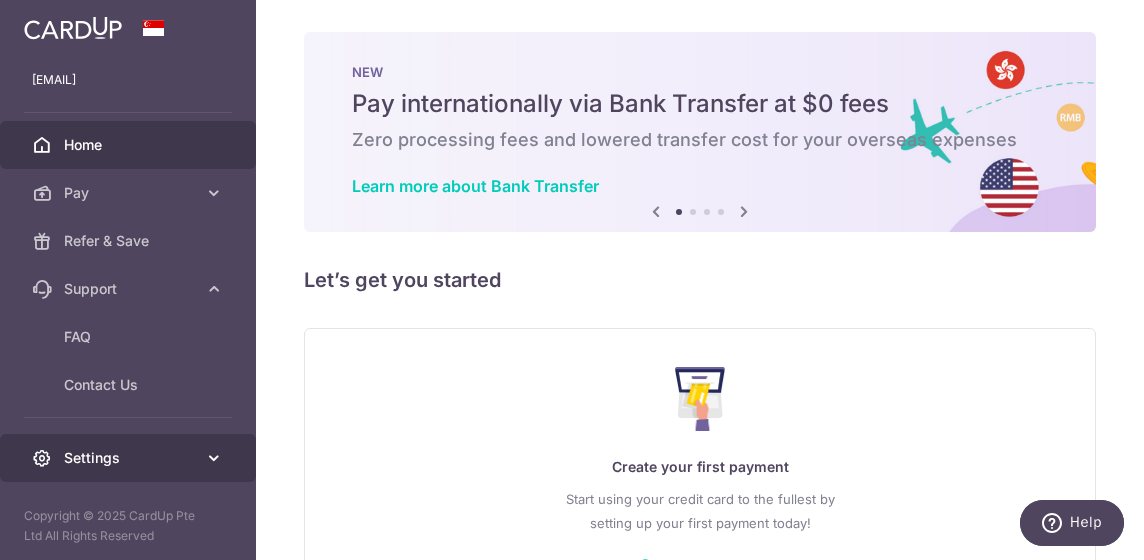 click on "Settings" at bounding box center [128, 458] 